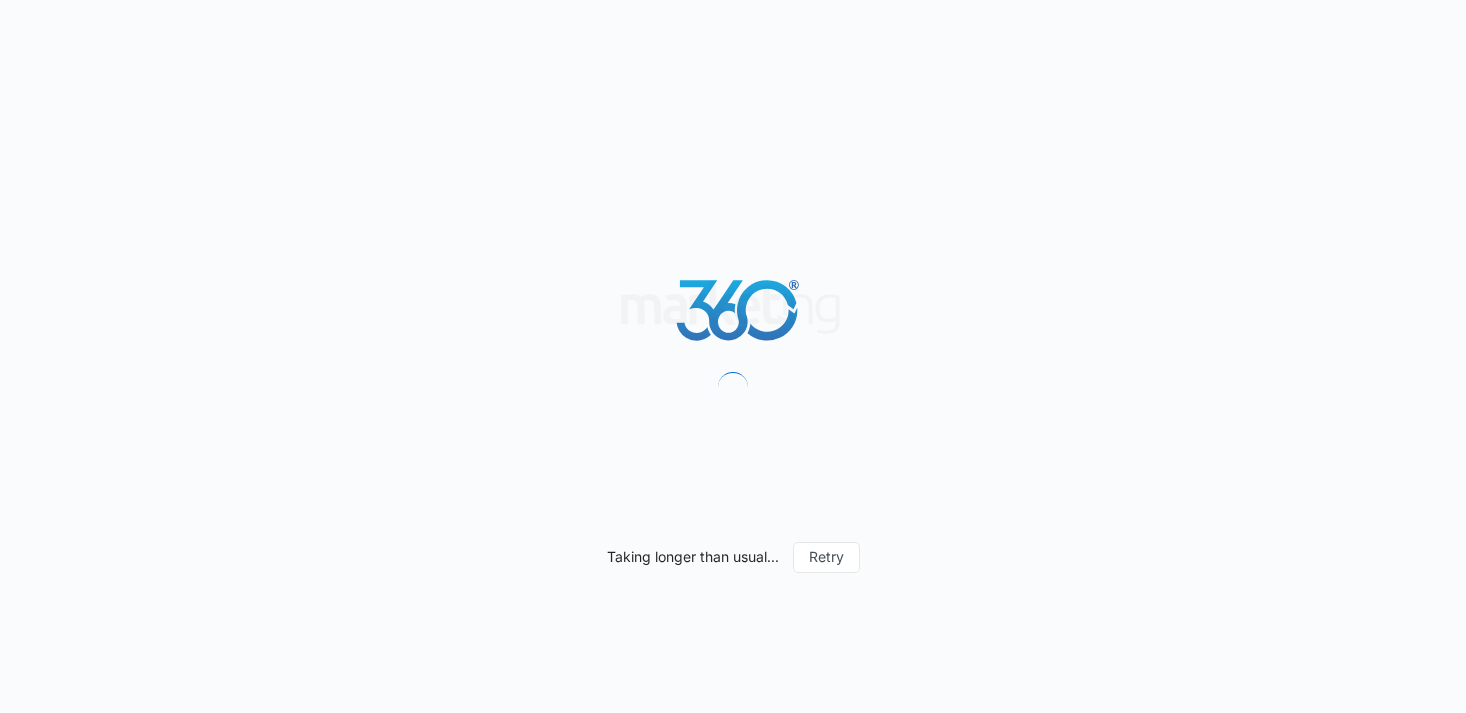 scroll, scrollTop: 0, scrollLeft: 0, axis: both 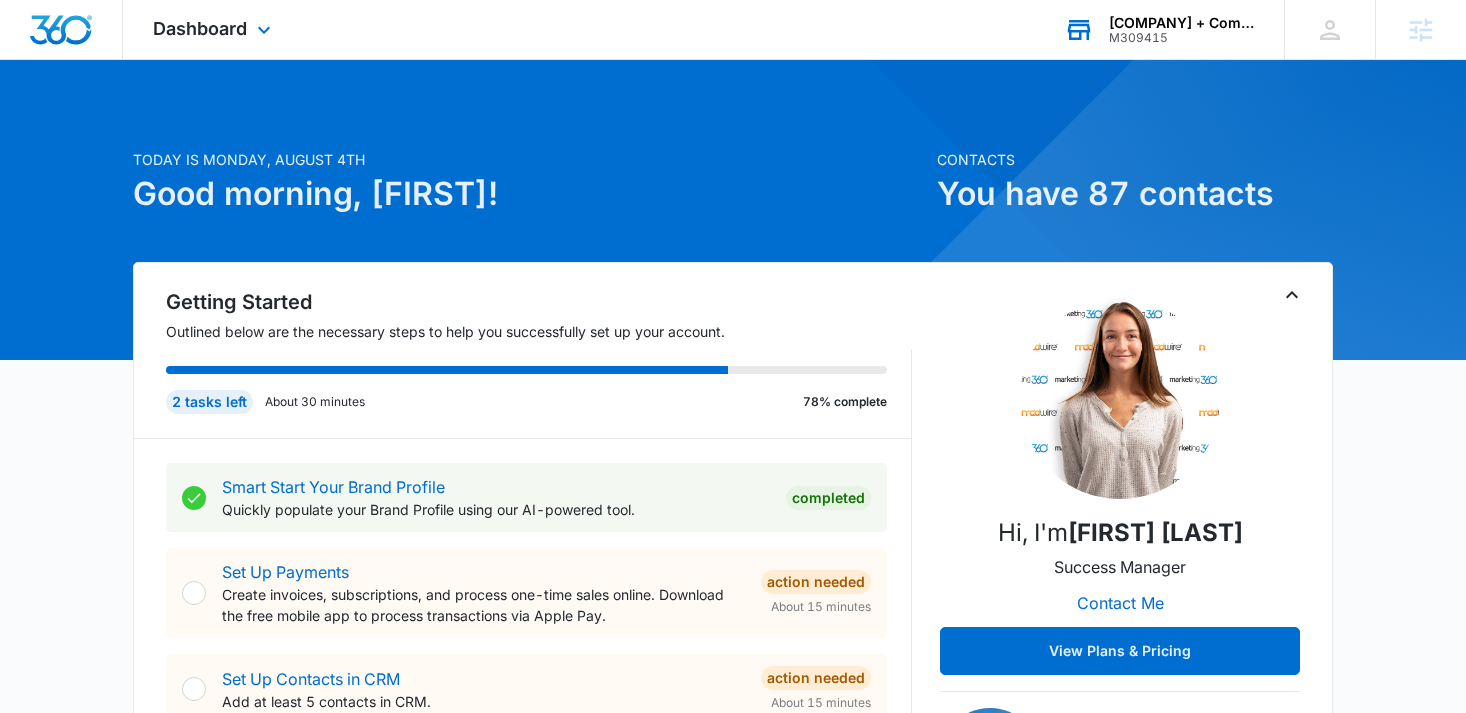click on "[COMPANY] + Company Real Estate Group M309415 Your Accounts View All" at bounding box center (1159, 29) 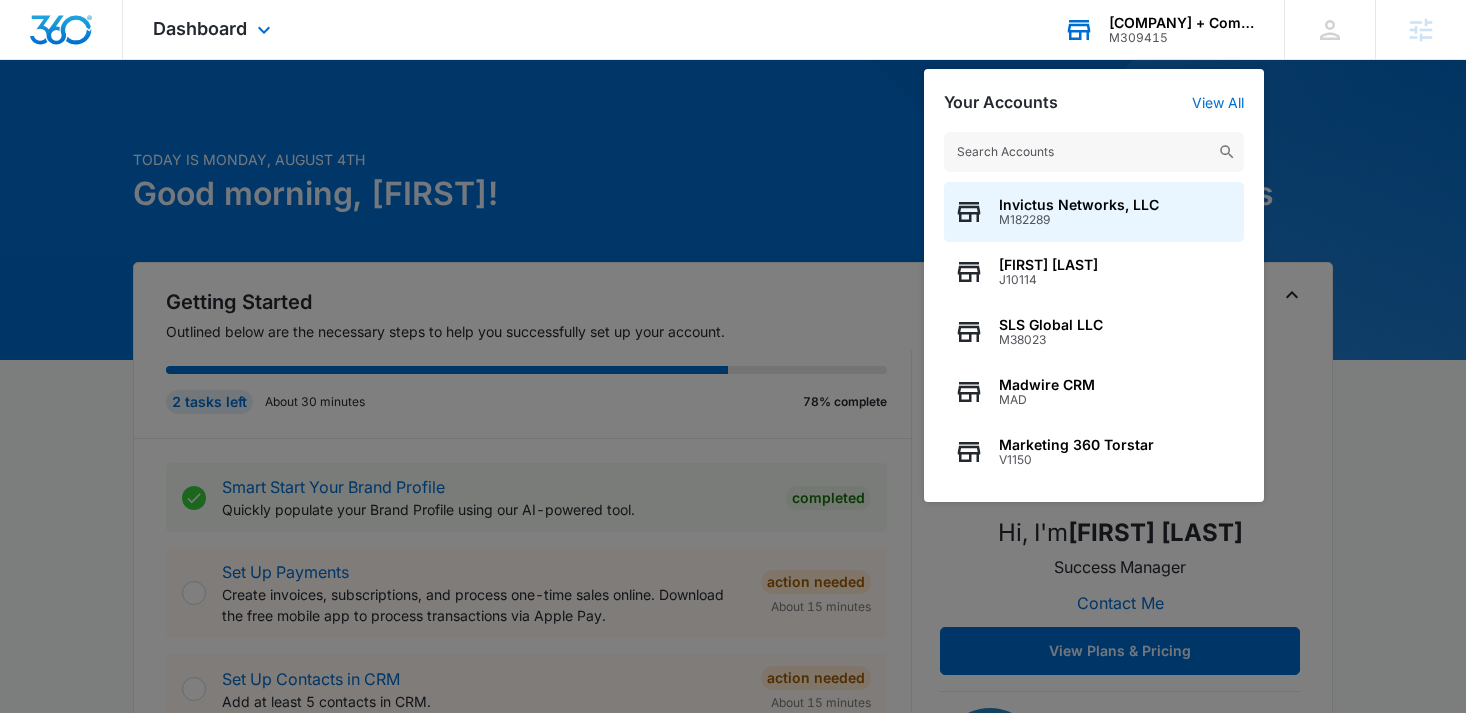 click at bounding box center (1094, 152) 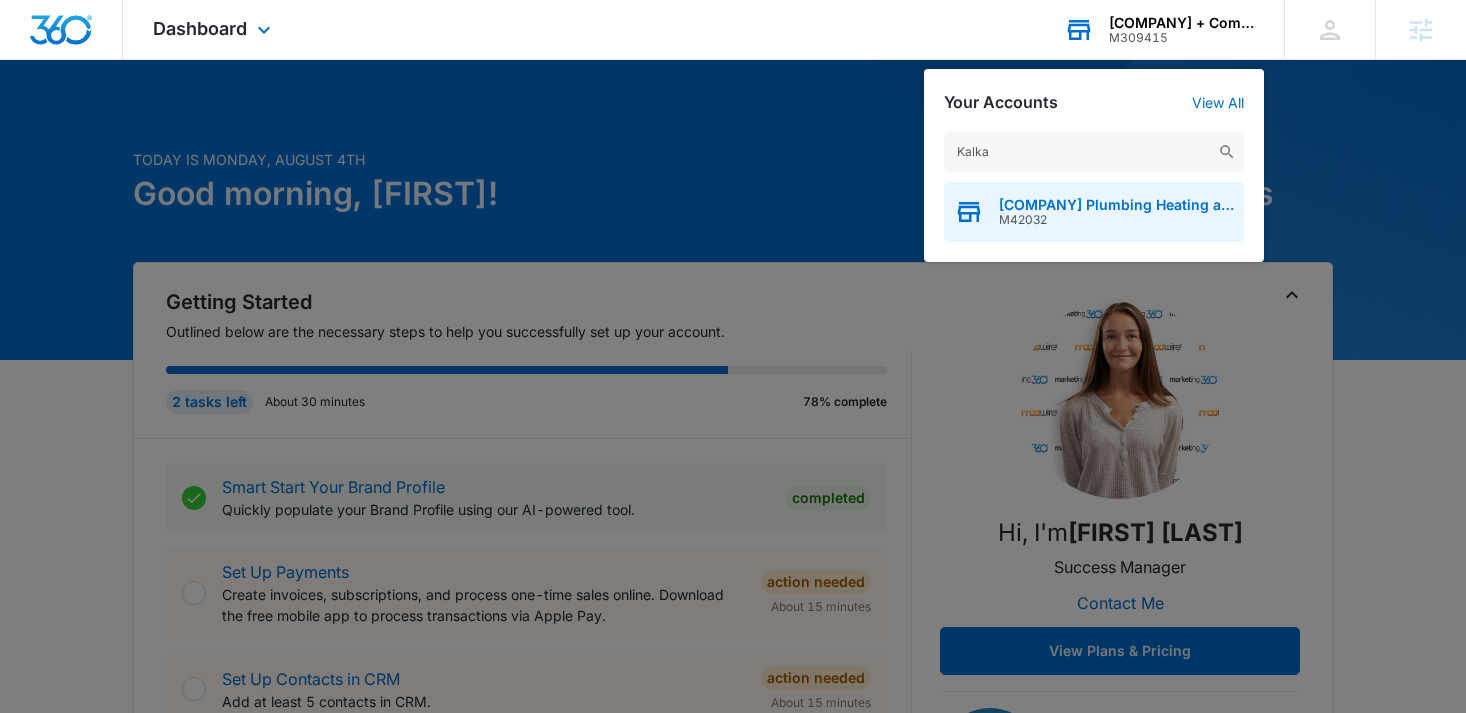 type on "Kalka" 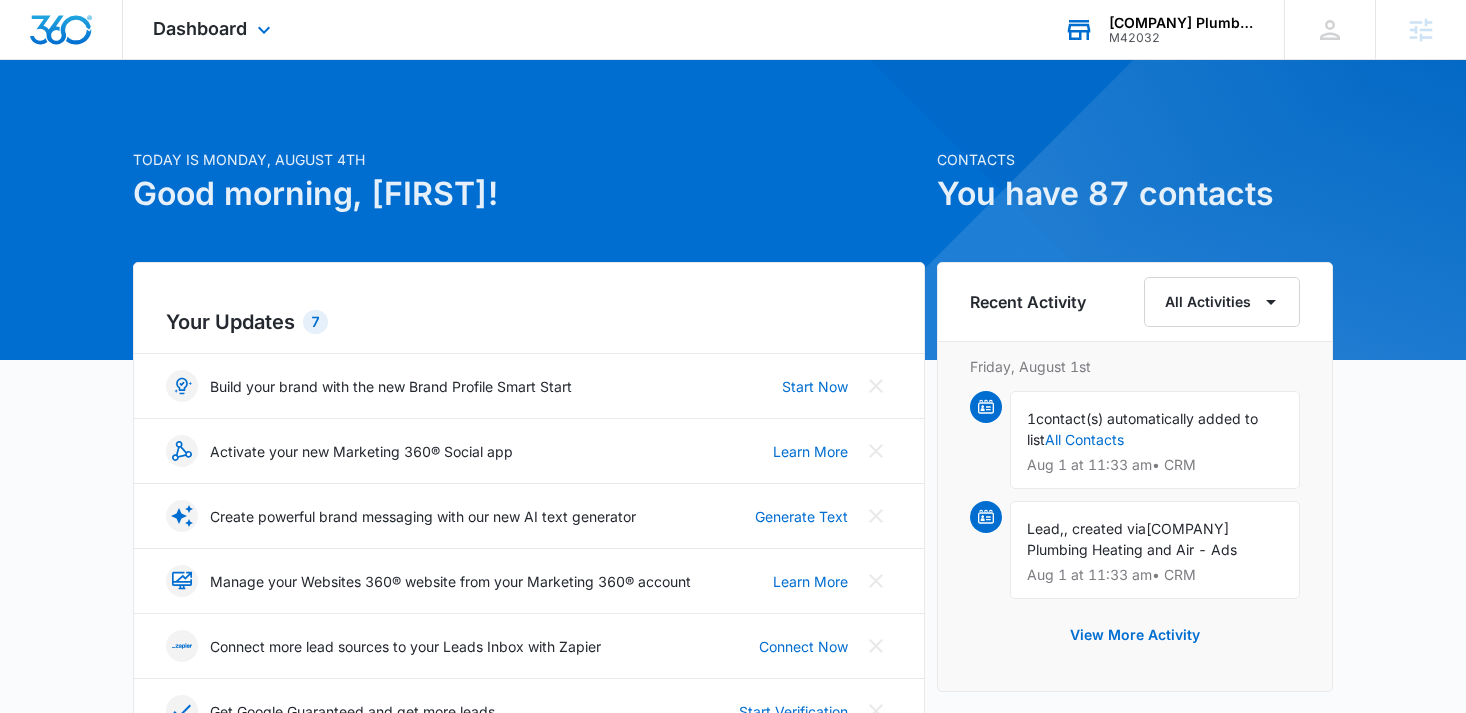 click on "Today is Monday, August 4th Good morning, [FIRST]! Contacts You have 14,235 contacts Your Updates 7 Build your brand with the new Brand Profile Smart Start Start Now Activate your new Marketing 360® Social app Learn More Create powerful brand messaging with our new AI text generator Generate Text Manage your Websites 360® website from your Marketing 360® account Learn More Connect more lead sources to your Leads Inbox with Zapier Connect Now Get Google Guaranteed and get more leads Start Verification Tap to Pay now available in the Marketing 360® Mobile App Learn More Marketing 360® Applications Customize Reputation Forms CRM Email Social Content Ads Intelligence Point of Sale Subscriptions & Licenses Upgrade Marketing 360® Full-Platform Your subscription will renew on August 25, 2025 Recent Activity All Activities Friday, August 1st 1 contact(s) automatically added to list All Contacts Aug 1 at 11:33 am • CRM Lead, , created via [COMPANY] Plumbing Heating and Air - Ads Aug 1 at 11:33 am • CRM ." at bounding box center [733, 925] 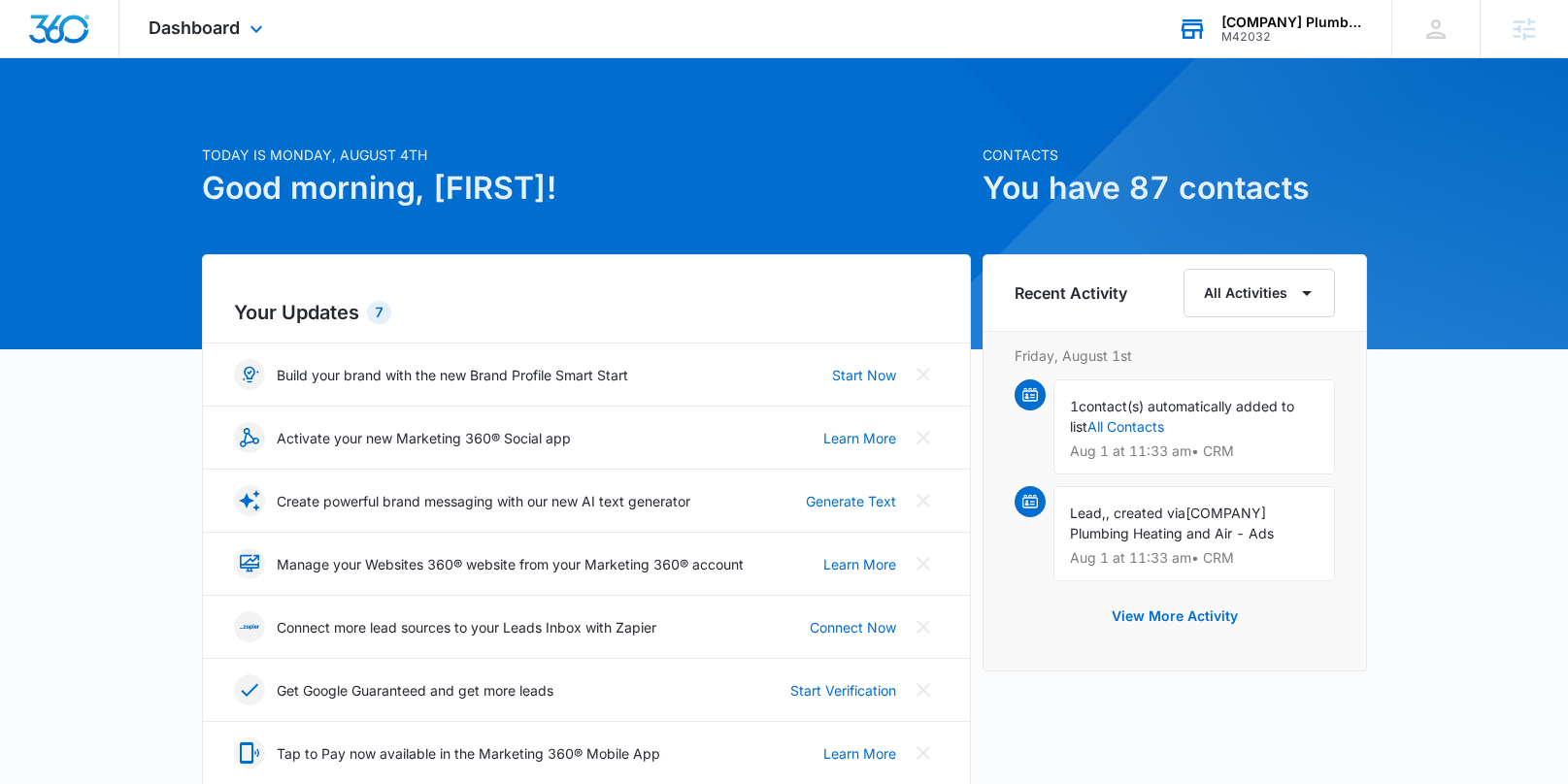 click on "Dashboard Apps Reputation Forms CRM Email Social POS Content Ads Intelligence Files Brand Settings" at bounding box center [208, 28] 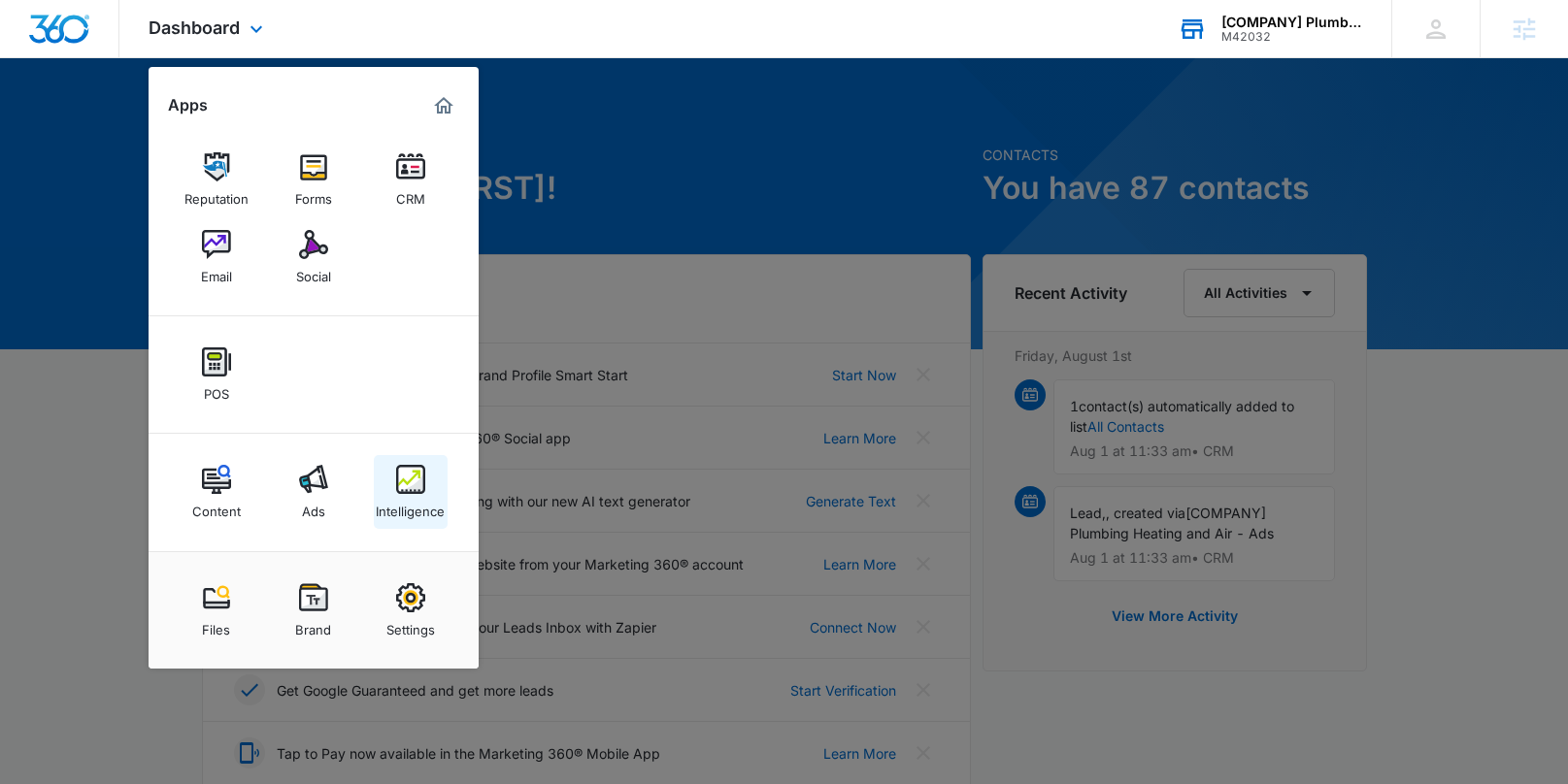 click on "Intelligence" at bounding box center [410, 506] 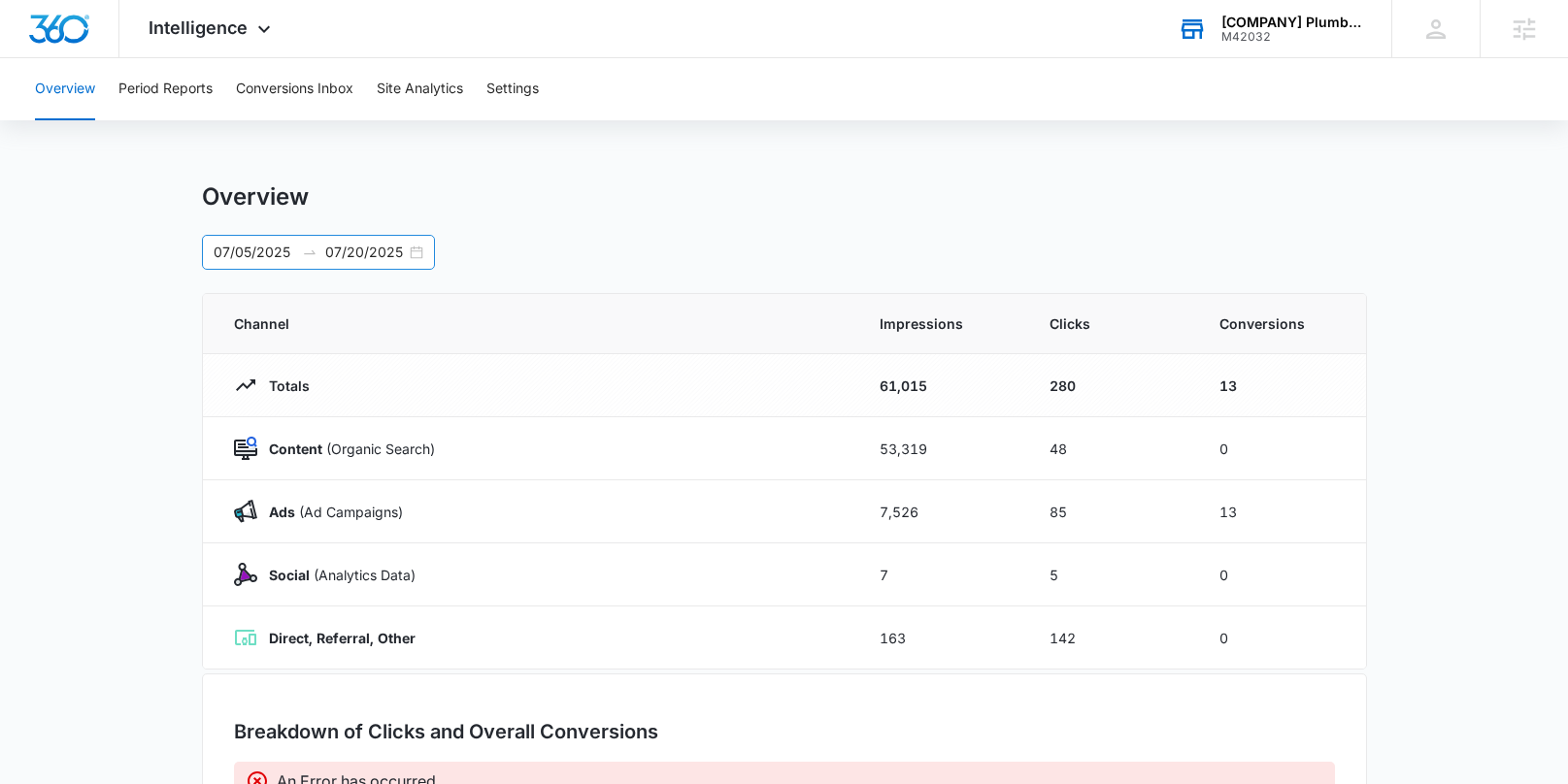 click on "07/05/2025 07/20/2025" at bounding box center [318, 252] 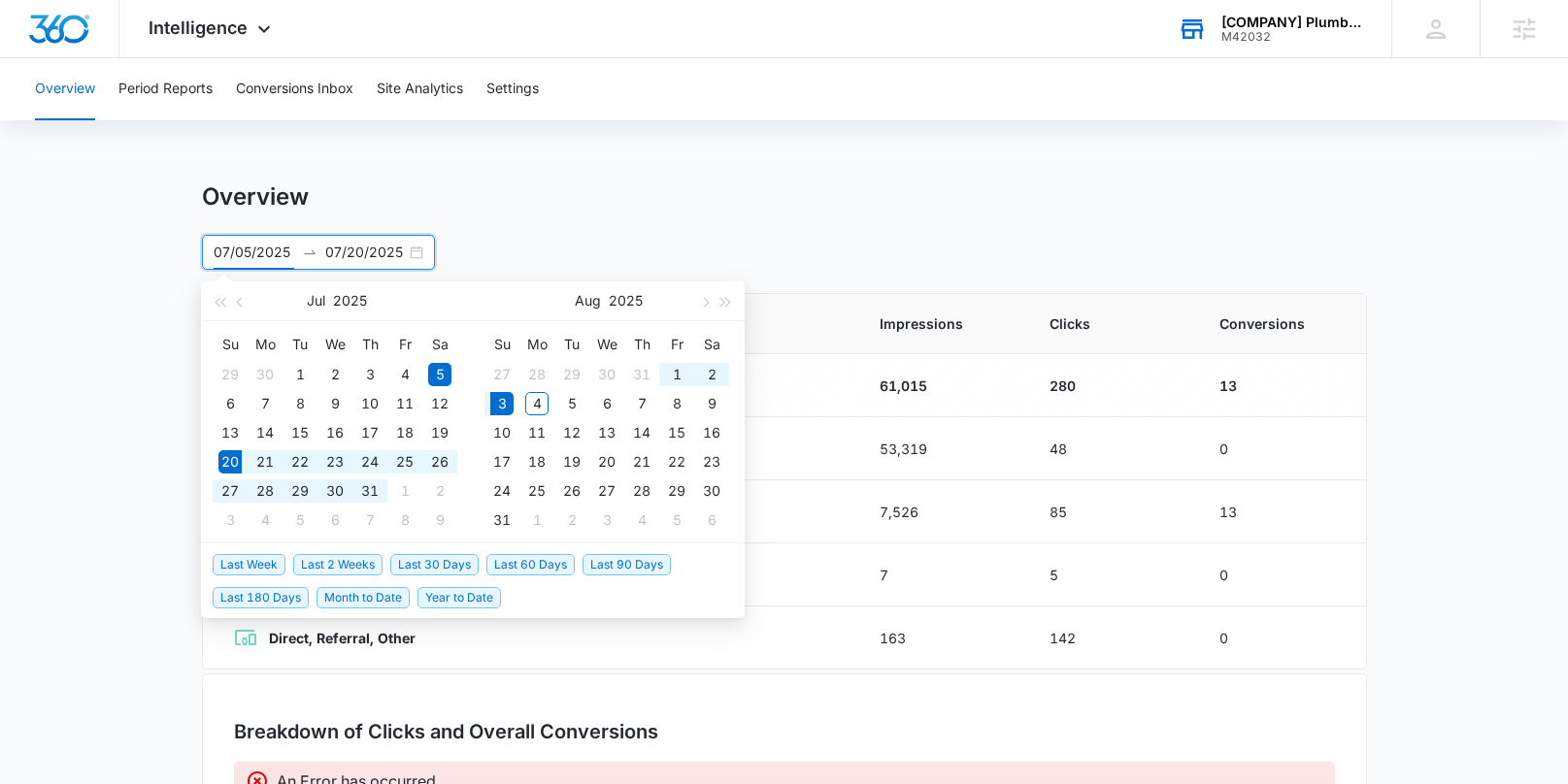 click on "Last 2 Weeks" at bounding box center [338, 565] 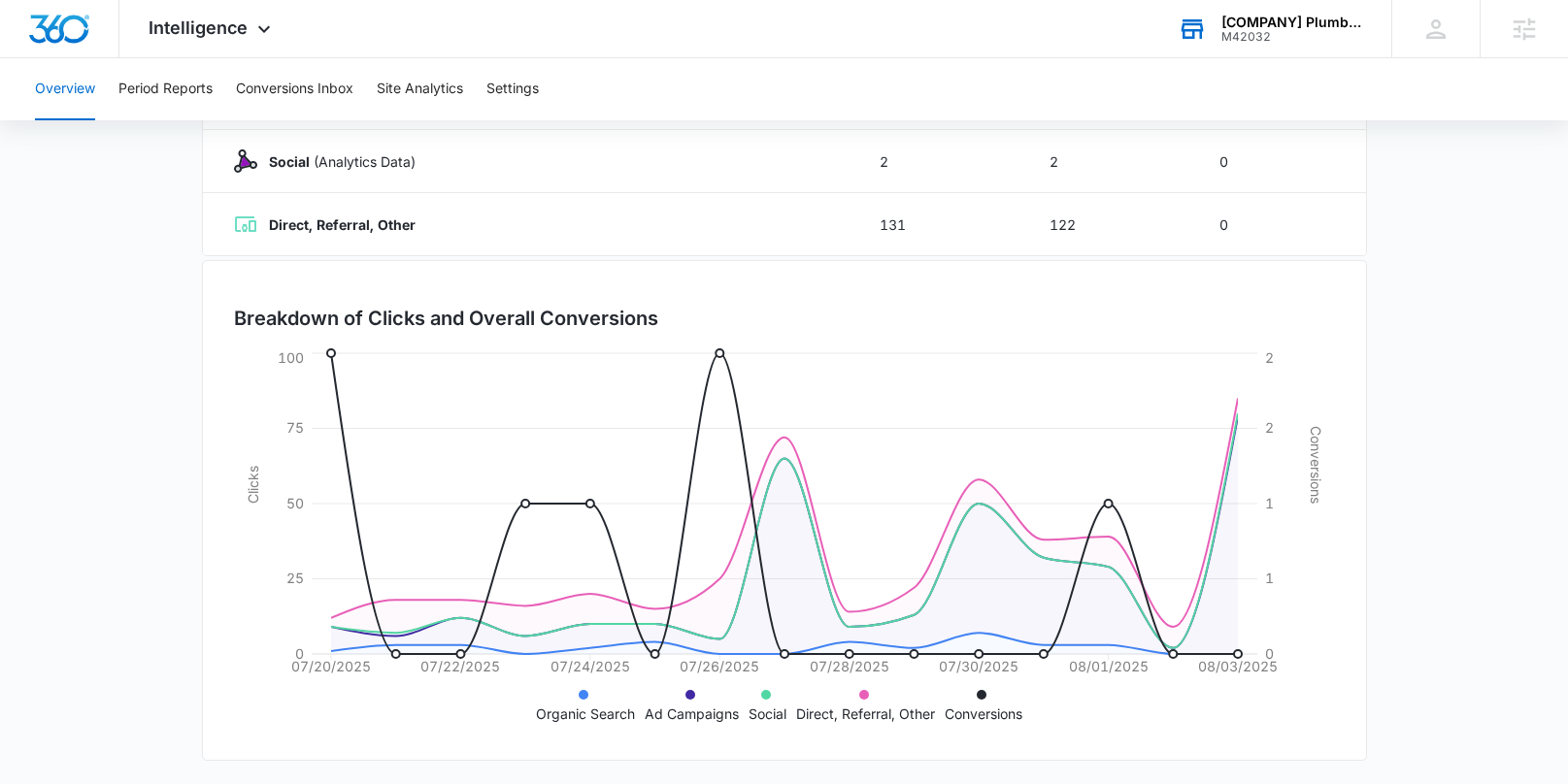 scroll, scrollTop: 417, scrollLeft: 0, axis: vertical 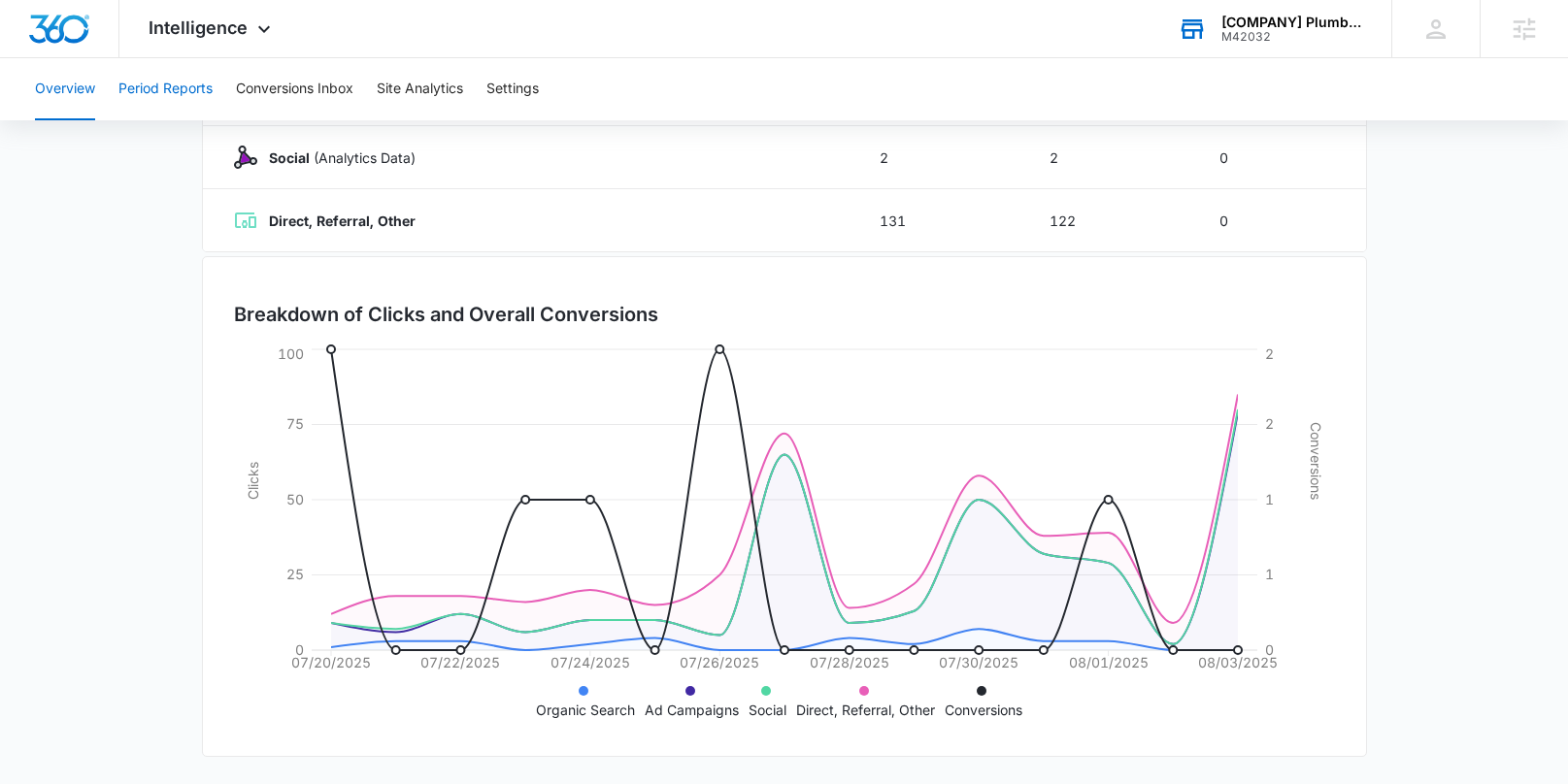 click on "Period Reports" at bounding box center [165, 89] 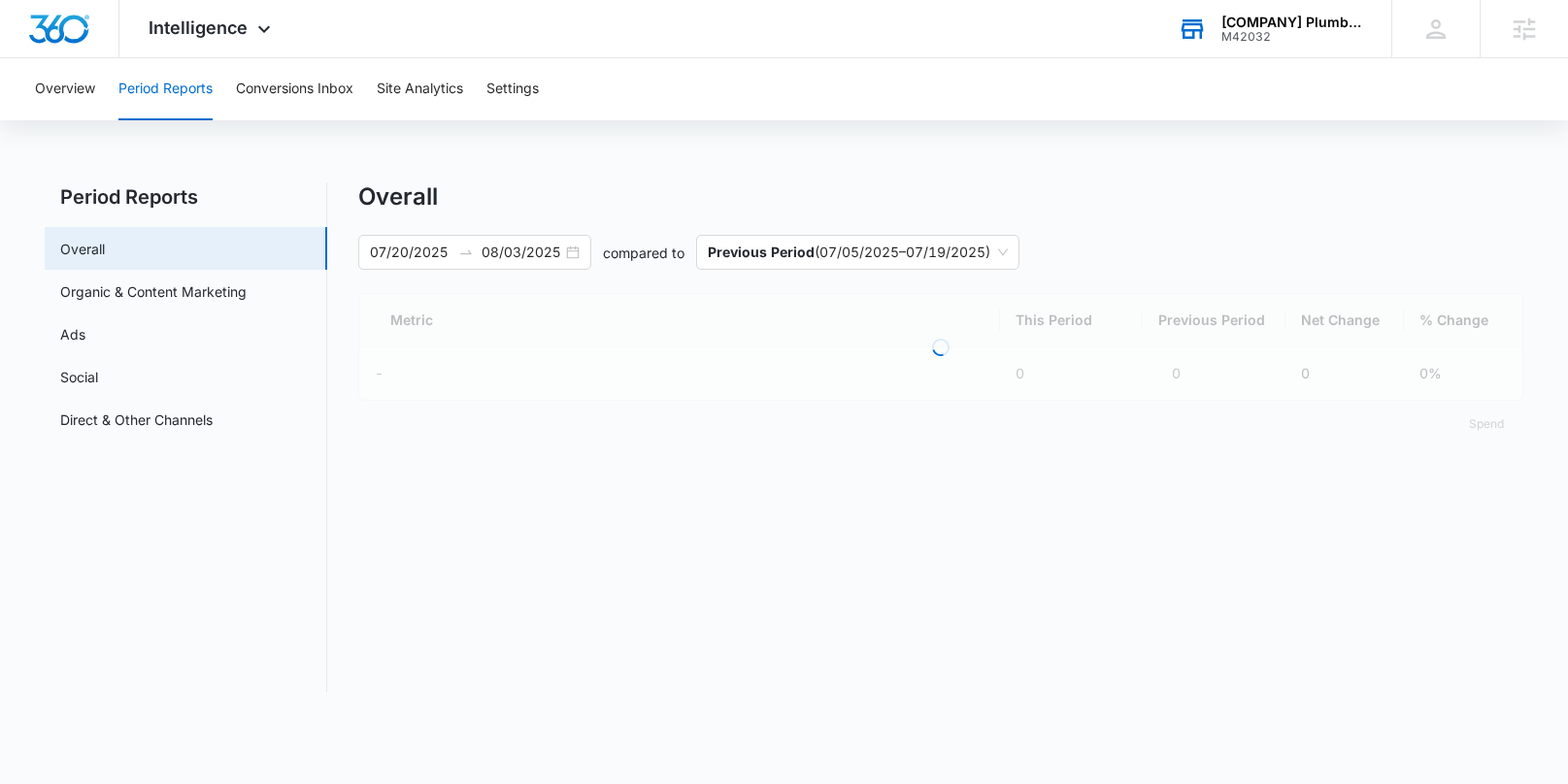 scroll, scrollTop: 0, scrollLeft: 0, axis: both 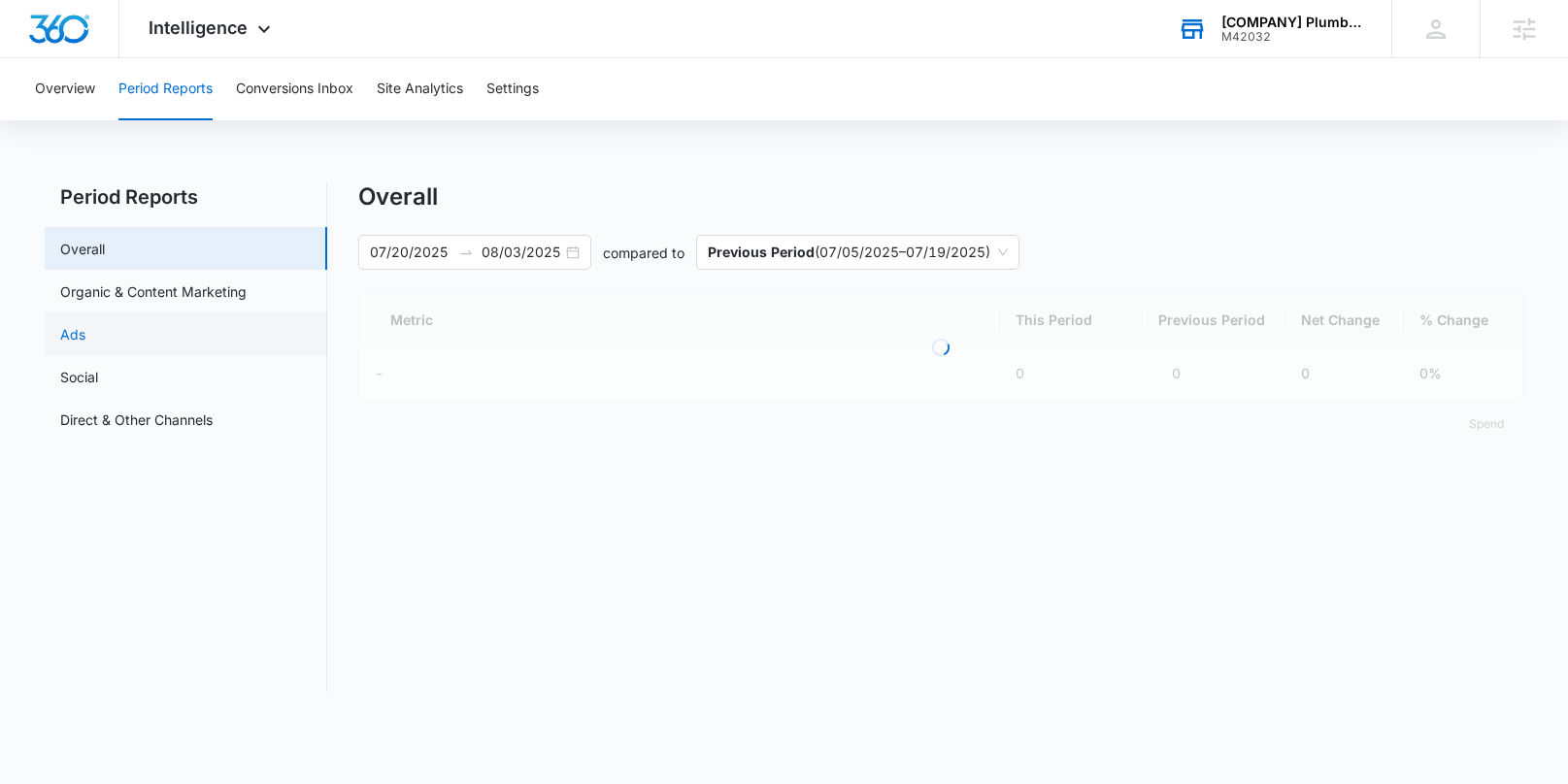click on "Ads" at bounding box center (73, 334) 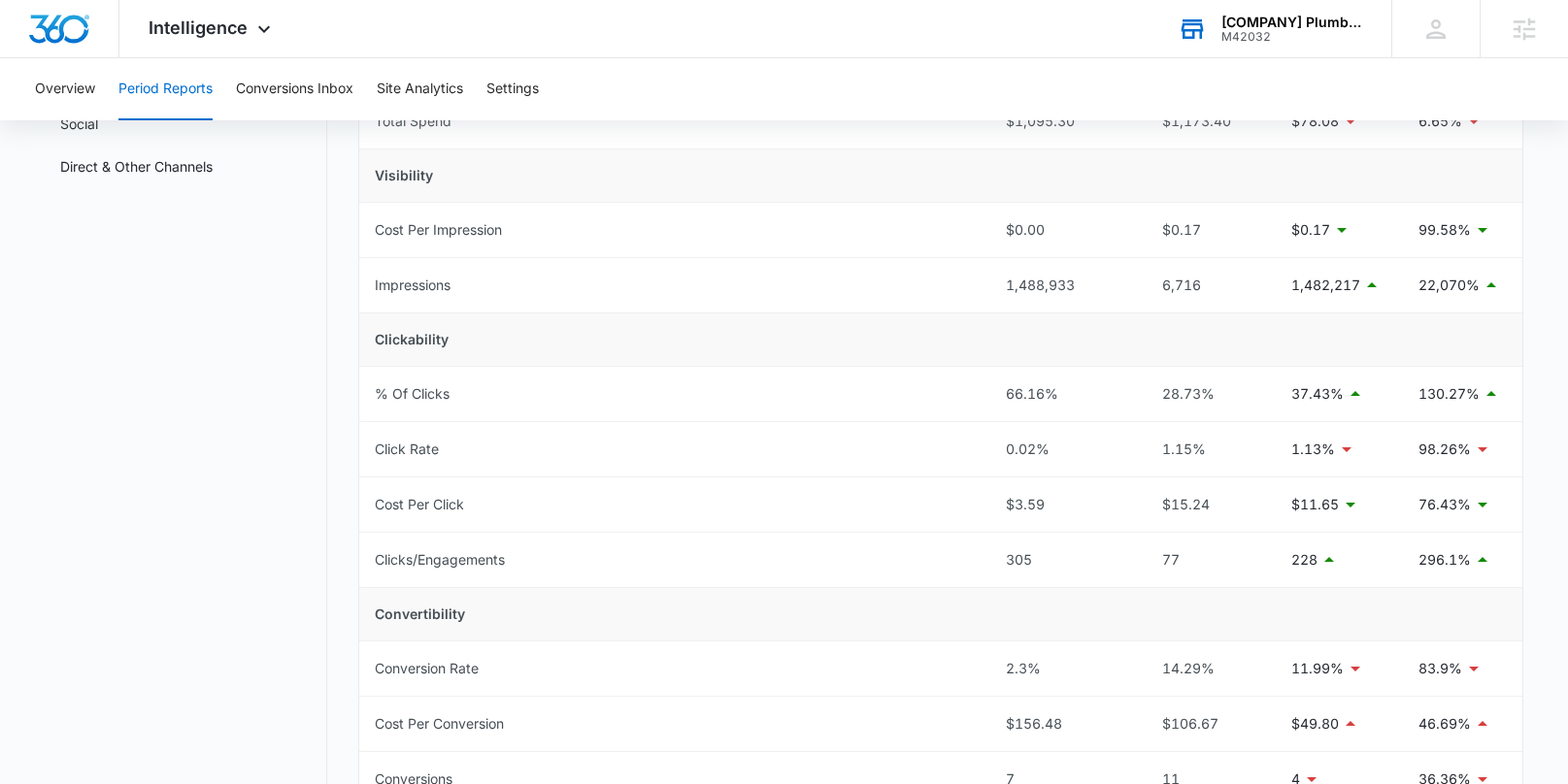 scroll, scrollTop: 244, scrollLeft: 0, axis: vertical 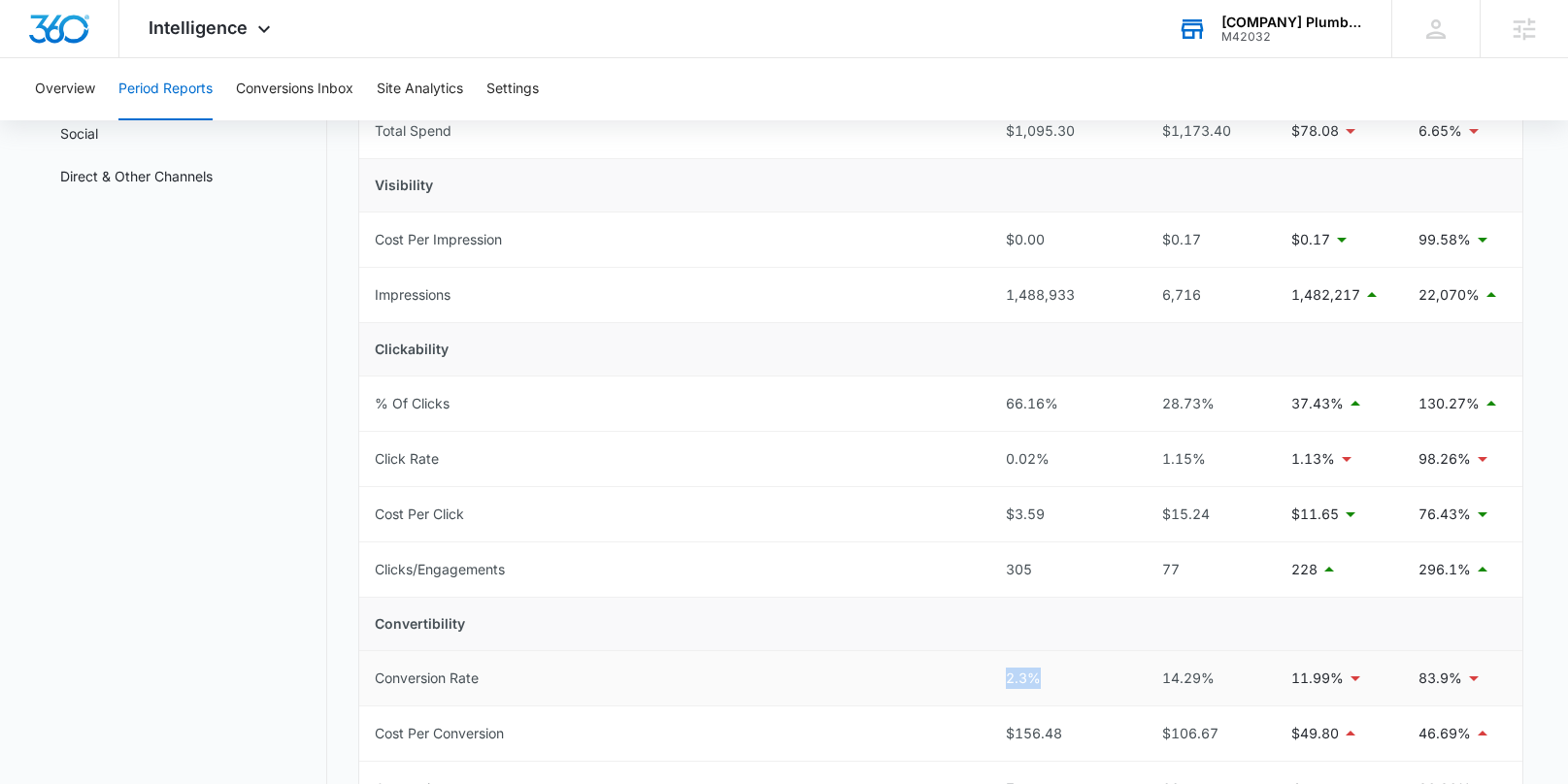 drag, startPoint x: 969, startPoint y: 685, endPoint x: 1063, endPoint y: 685, distance: 94 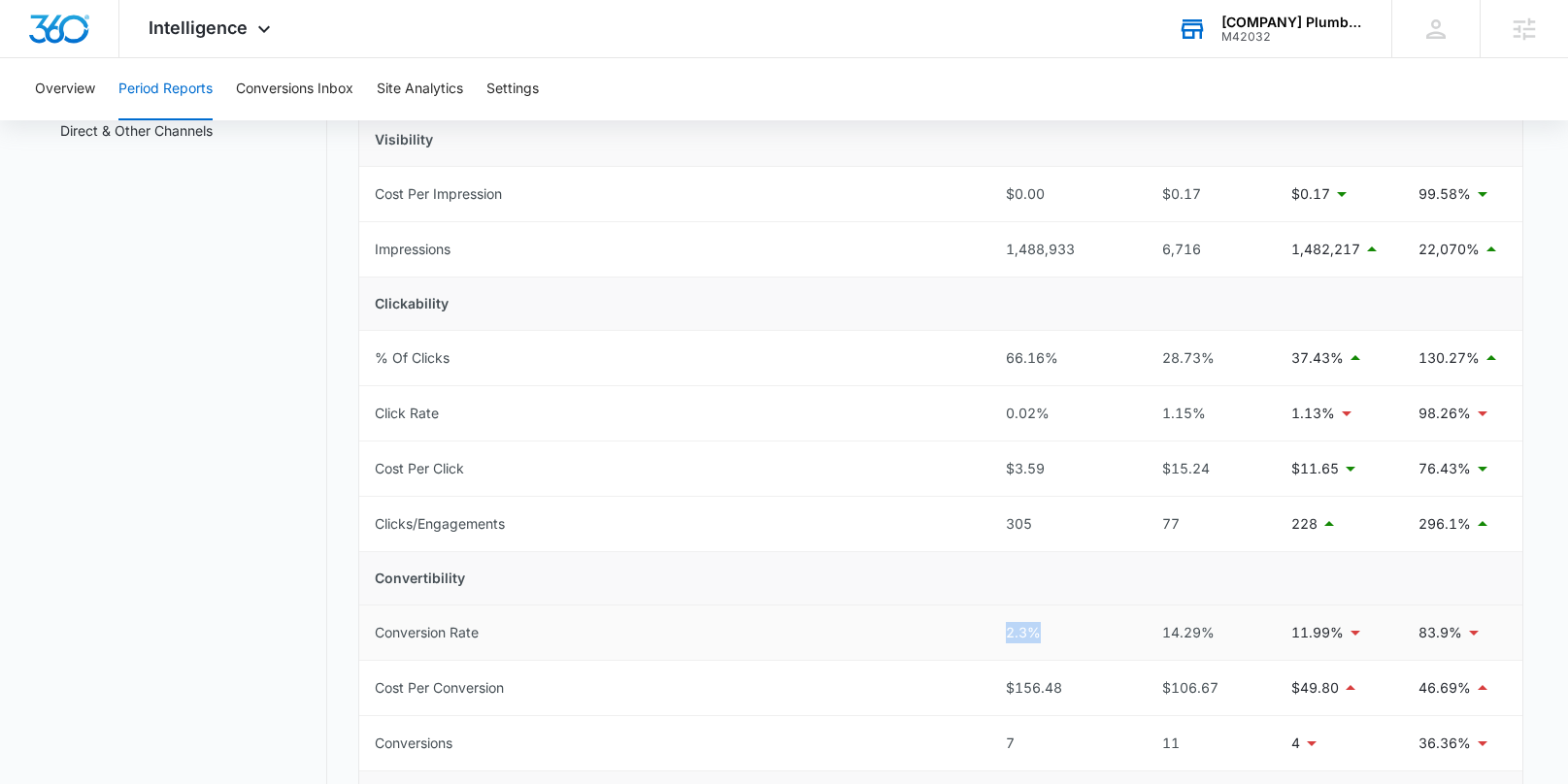 scroll, scrollTop: 295, scrollLeft: 0, axis: vertical 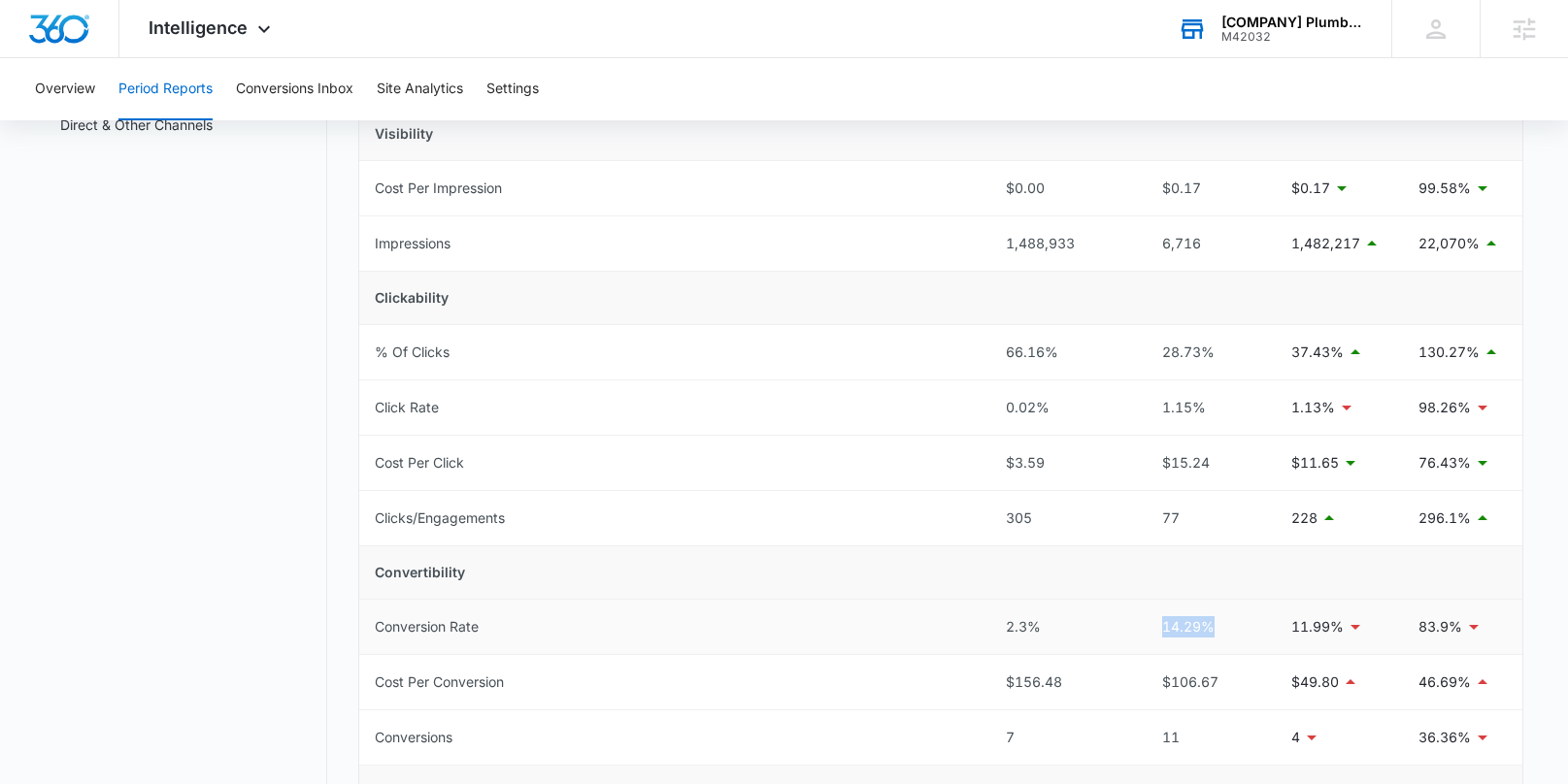 drag, startPoint x: 1152, startPoint y: 633, endPoint x: 1215, endPoint y: 637, distance: 63.126856 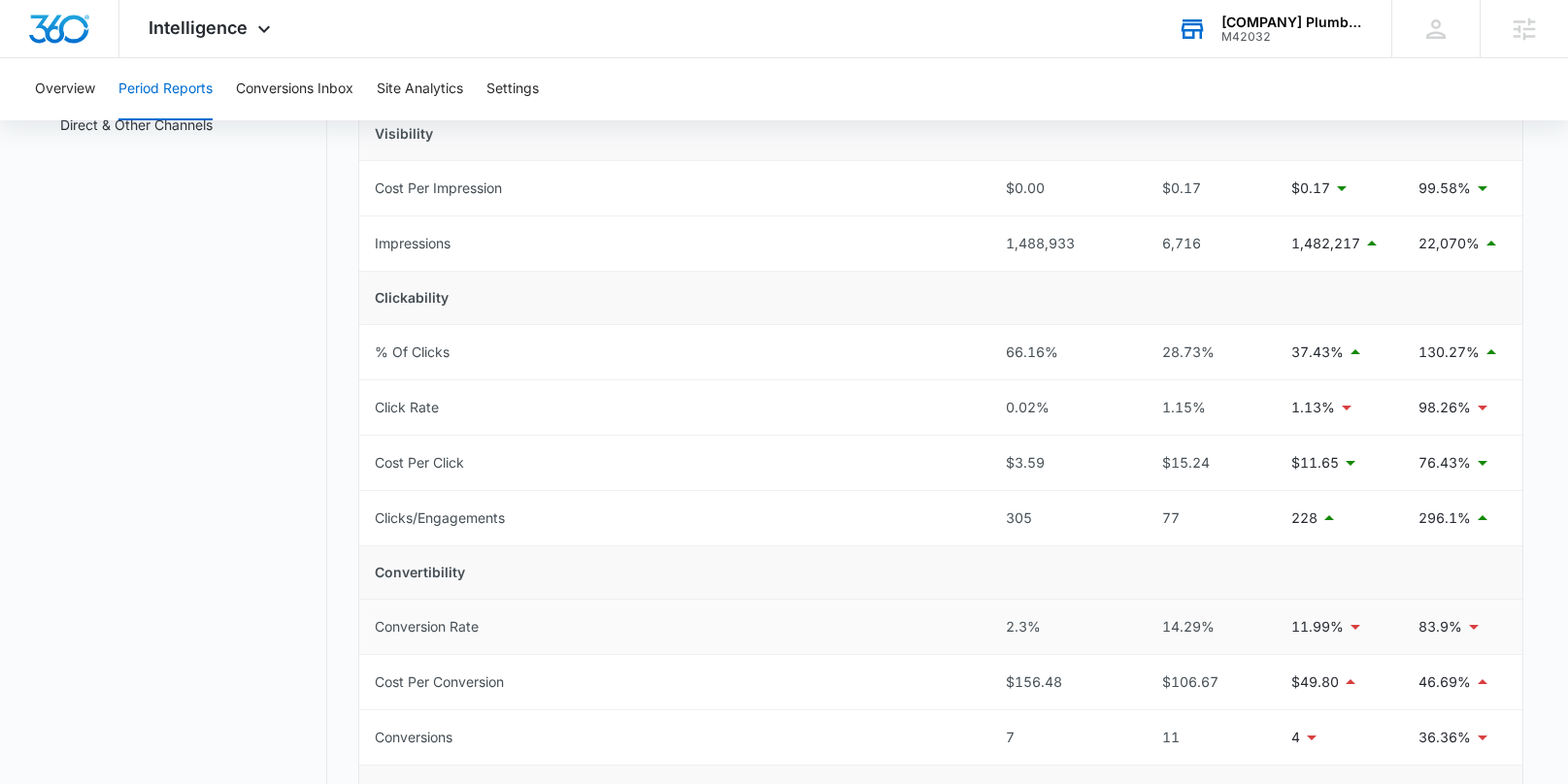 click on "Conversion Rate" at bounding box center [675, 627] 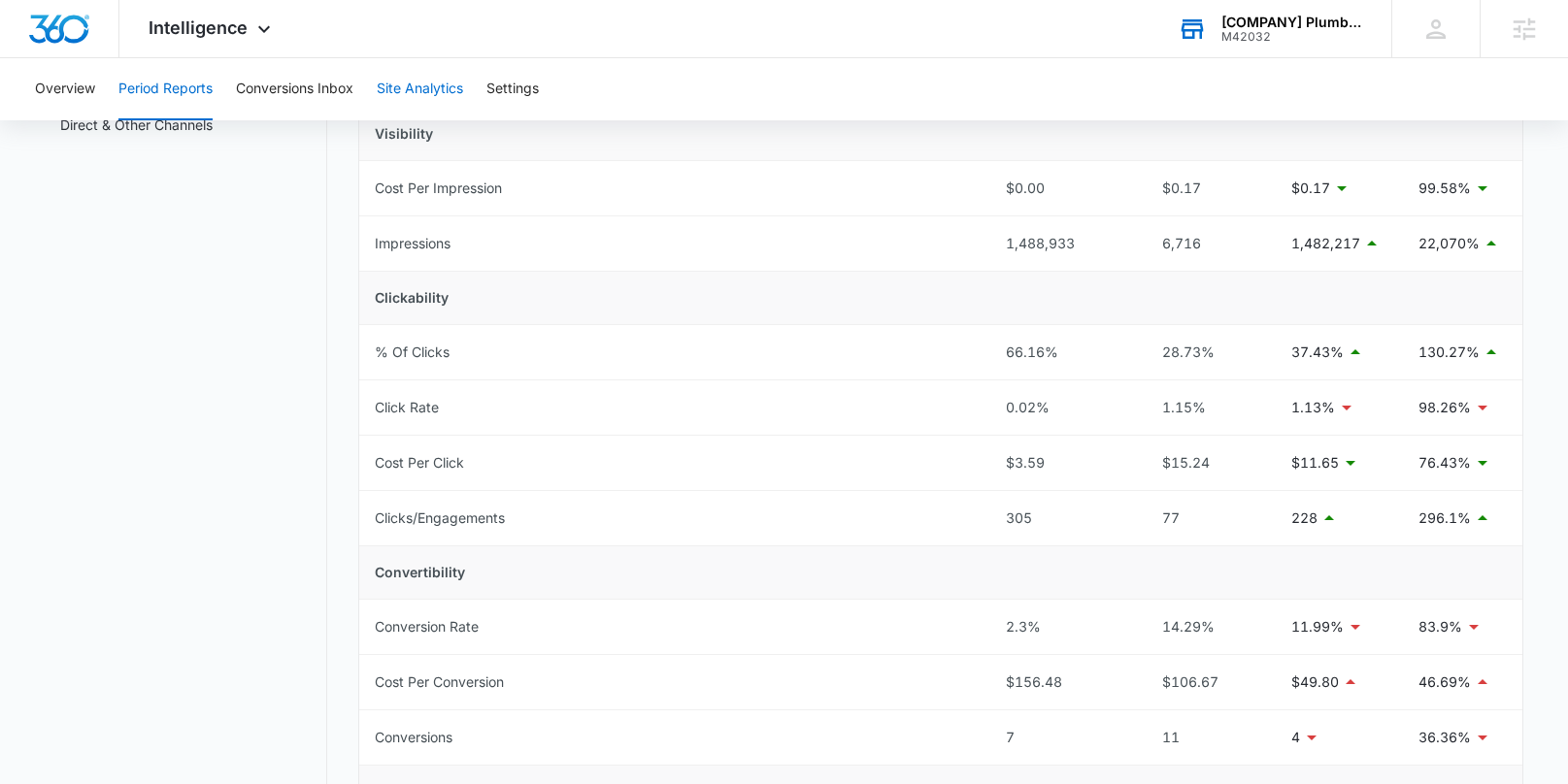 click on "Site Analytics" at bounding box center [419, 89] 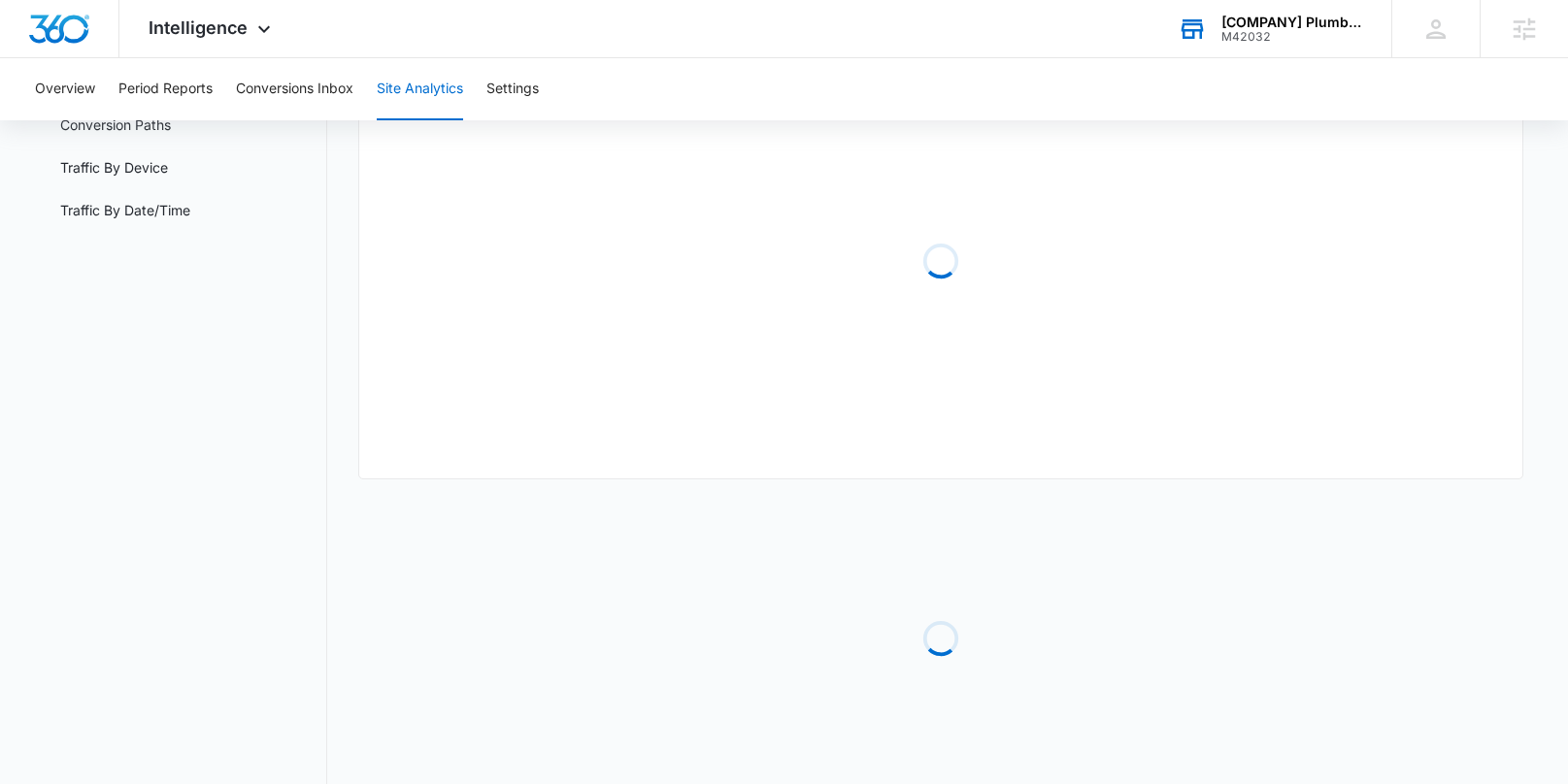 scroll, scrollTop: 0, scrollLeft: 0, axis: both 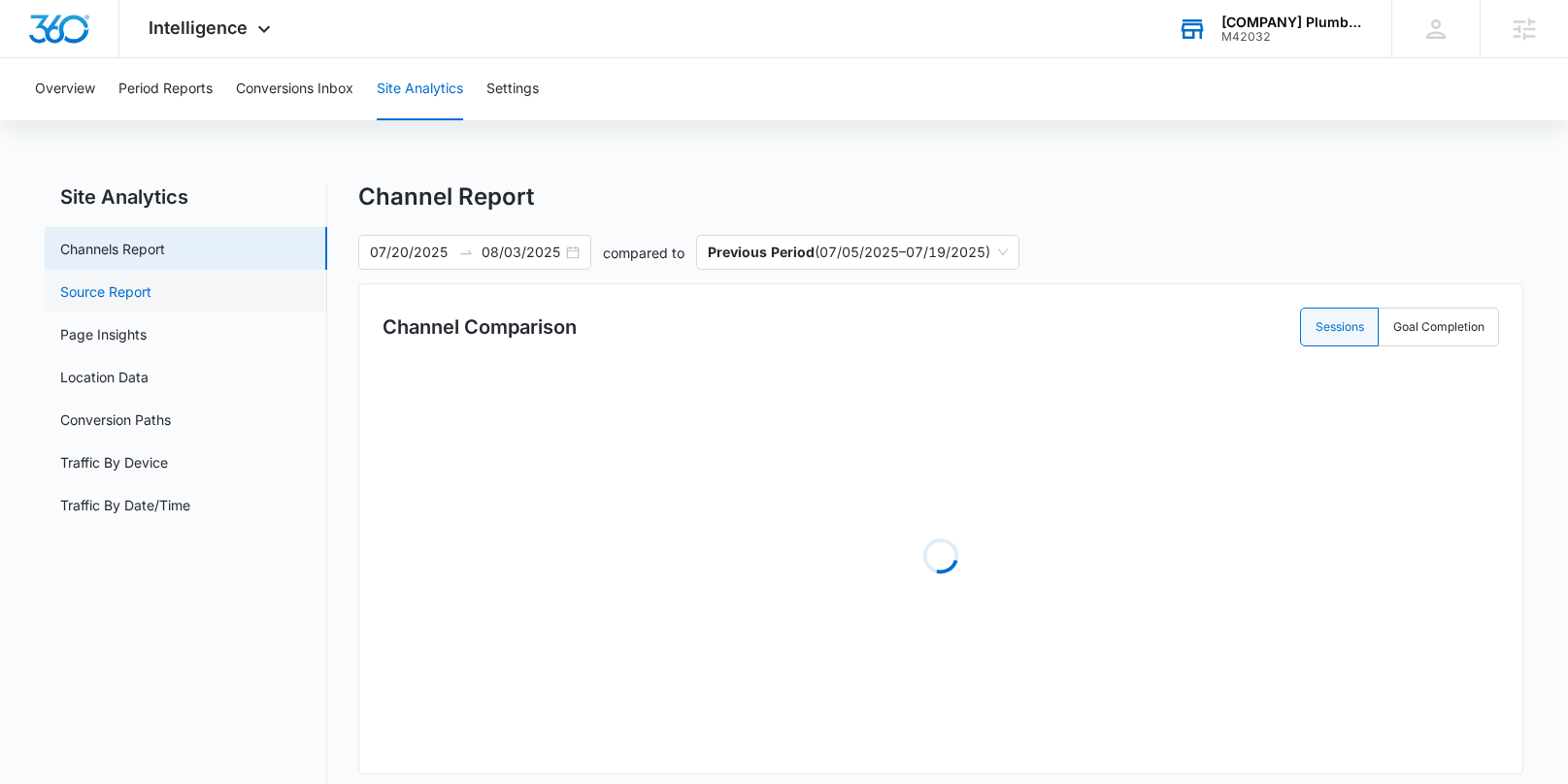 click on "Source Report" at bounding box center (106, 291) 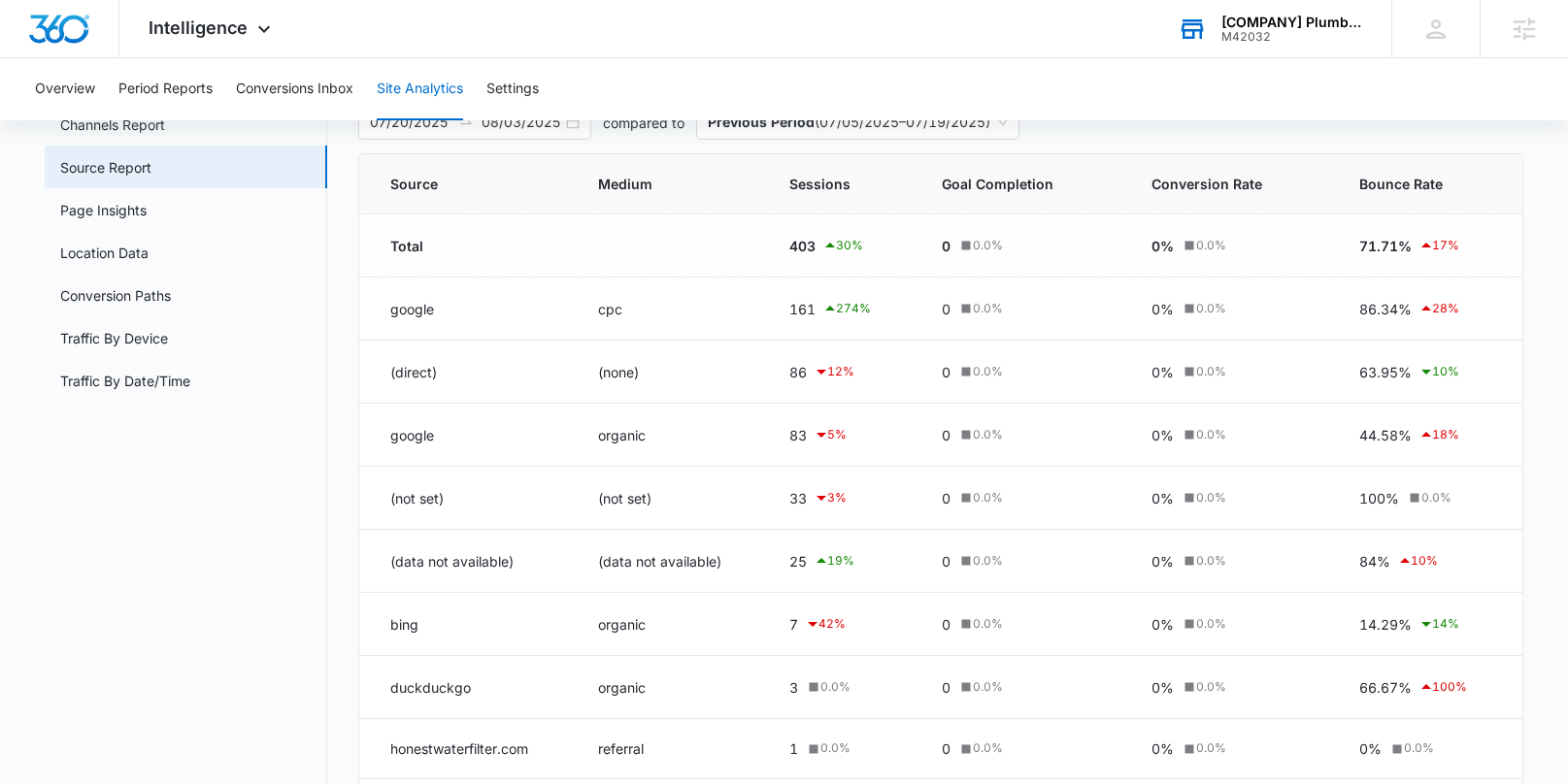 scroll, scrollTop: 0, scrollLeft: 0, axis: both 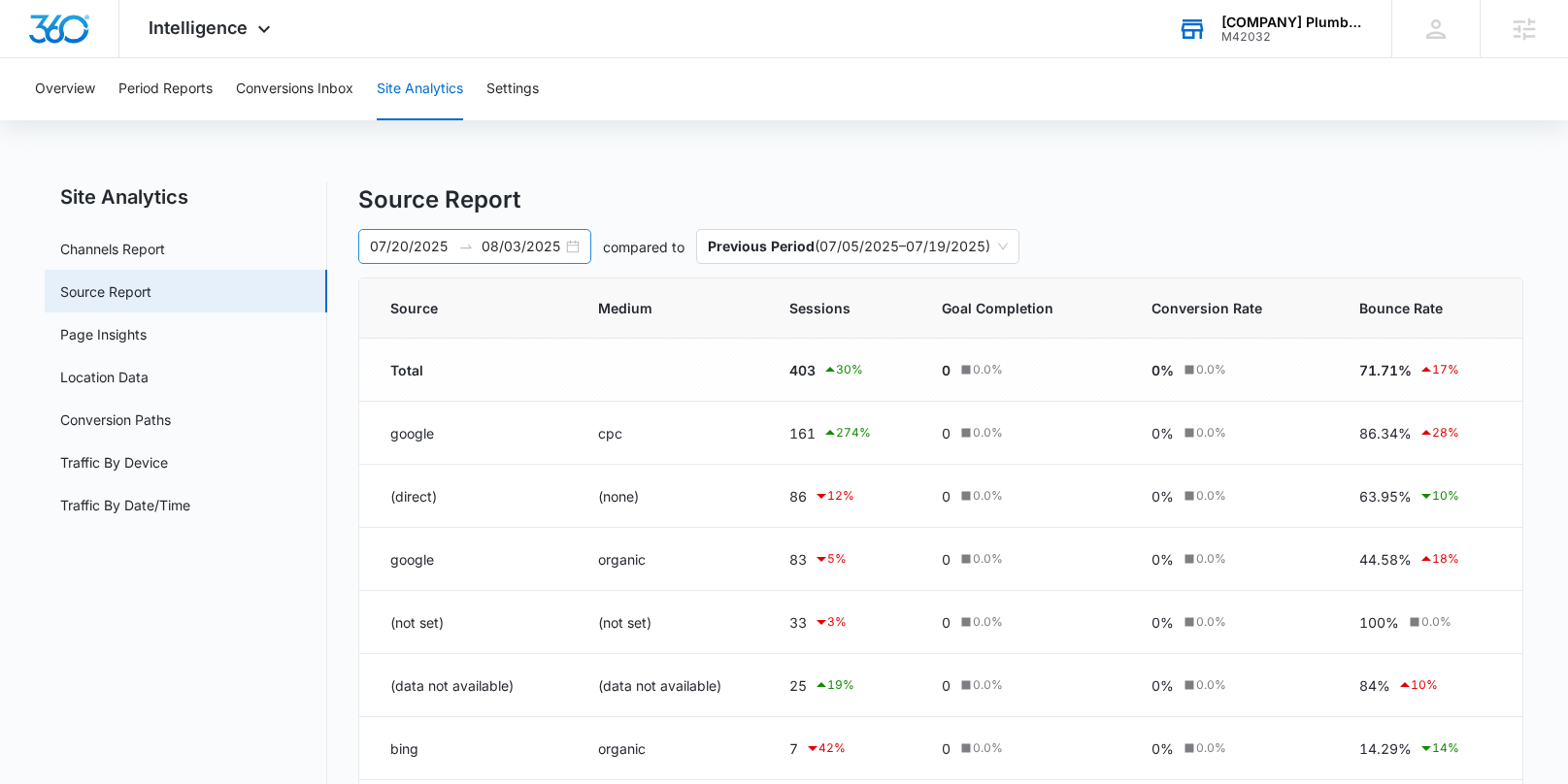 click on "07/20/2025 08/03/2025" at bounding box center (475, 246) 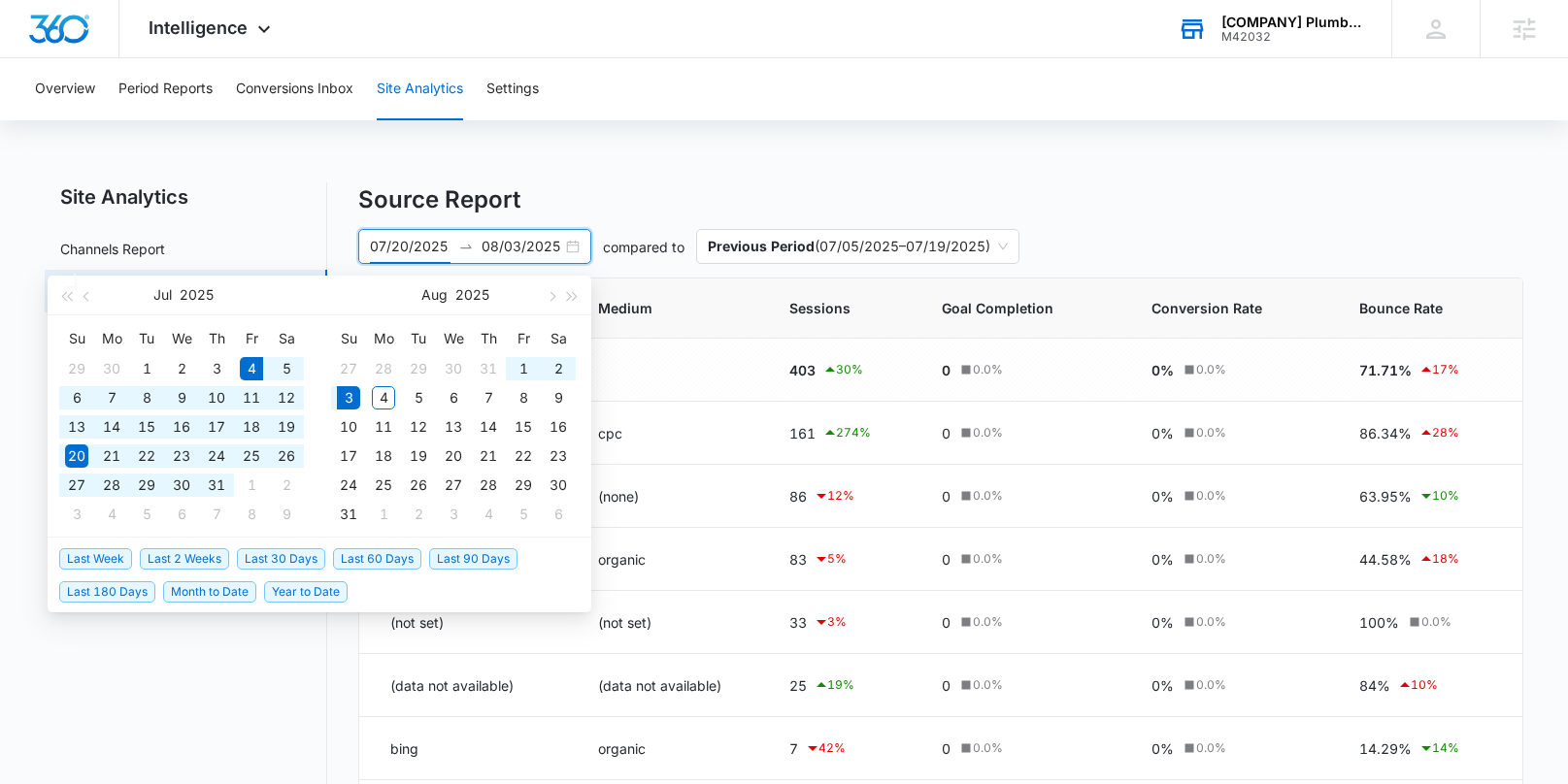 click on "Last 30 Days" at bounding box center (281, 559) 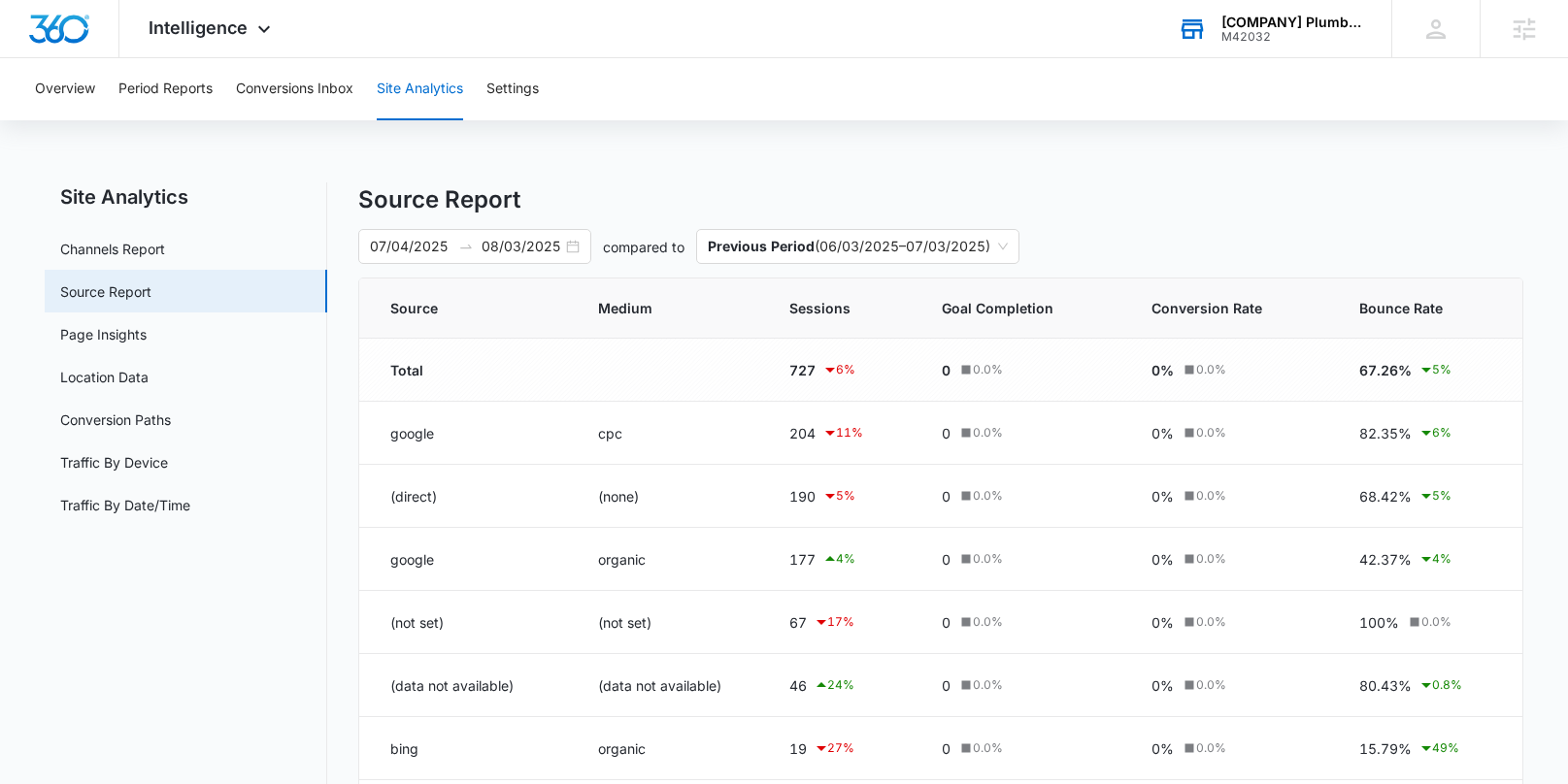 click on "Site Analytics Channels Report Source Report Page Insights Location Data Conversion Paths Traffic By Device Traffic By Date/Time Source Report 07/04/2025 08/03/2025 compared to Previous Period ( 06/03/2025 – 07/03/2025 ) Jul 2025 Su Mo Tu We Th Fr Sa 29 30 1 2 3 4 5 6 7 8 9 10 11 12 13 14 15 16 17 18 19 20 21 22 23 24 25 26 27 28 29 30 31 1 2 3 4 5 6 7 8 9 Aug 2025 Su Mo Tu We Th Fr Sa 27 28 29 30 31 1 2 3 4 5 6 7 8 9 10 11 12 13 14 15 16 17 18 19 20 21 22 23 24 25 26 27 28 29 30 31 1 2 3 4 5 6 Last Week Last 2 Weeks Last 30 Days Last 60 Days Last 90 Days Last 180 Days Month to Date Year to Date Source Medium Sessions Goal Completion Conversion Rate Bounce Rate Total 727 6 % 0 0.0 % 0% 0.0 % 67.26% 5 % google cpc 204 11 % 0 0.0 % 0% 0.0 % 82.35% 6 % (direct) (none) 190 5 % 0 0.0 % 0% 0.0 % 68.42% 5 % google organic 177 4 % 0 0.0 % 0% 0.0 % 42.37% 4 % (not set) (not set) 67 17 % 0 0.0 % 0% 0.0 % 100% 0.0 % (data not available) (data not available) 46 24 % 0 0.0 % 0% 0.0 % 80.43% 0.8 % bing organic 19 27" at bounding box center (784, 647) 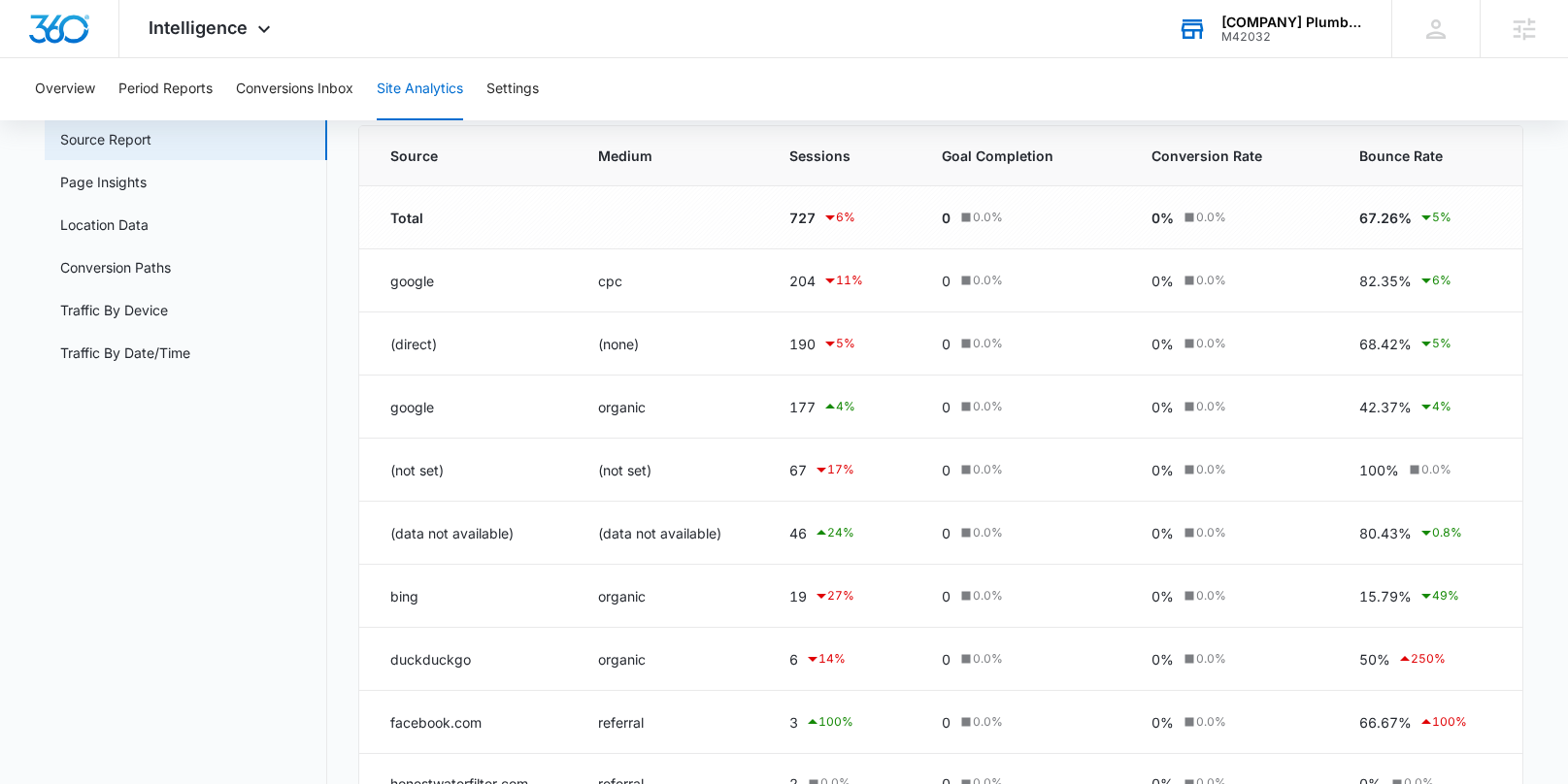 scroll, scrollTop: 160, scrollLeft: 0, axis: vertical 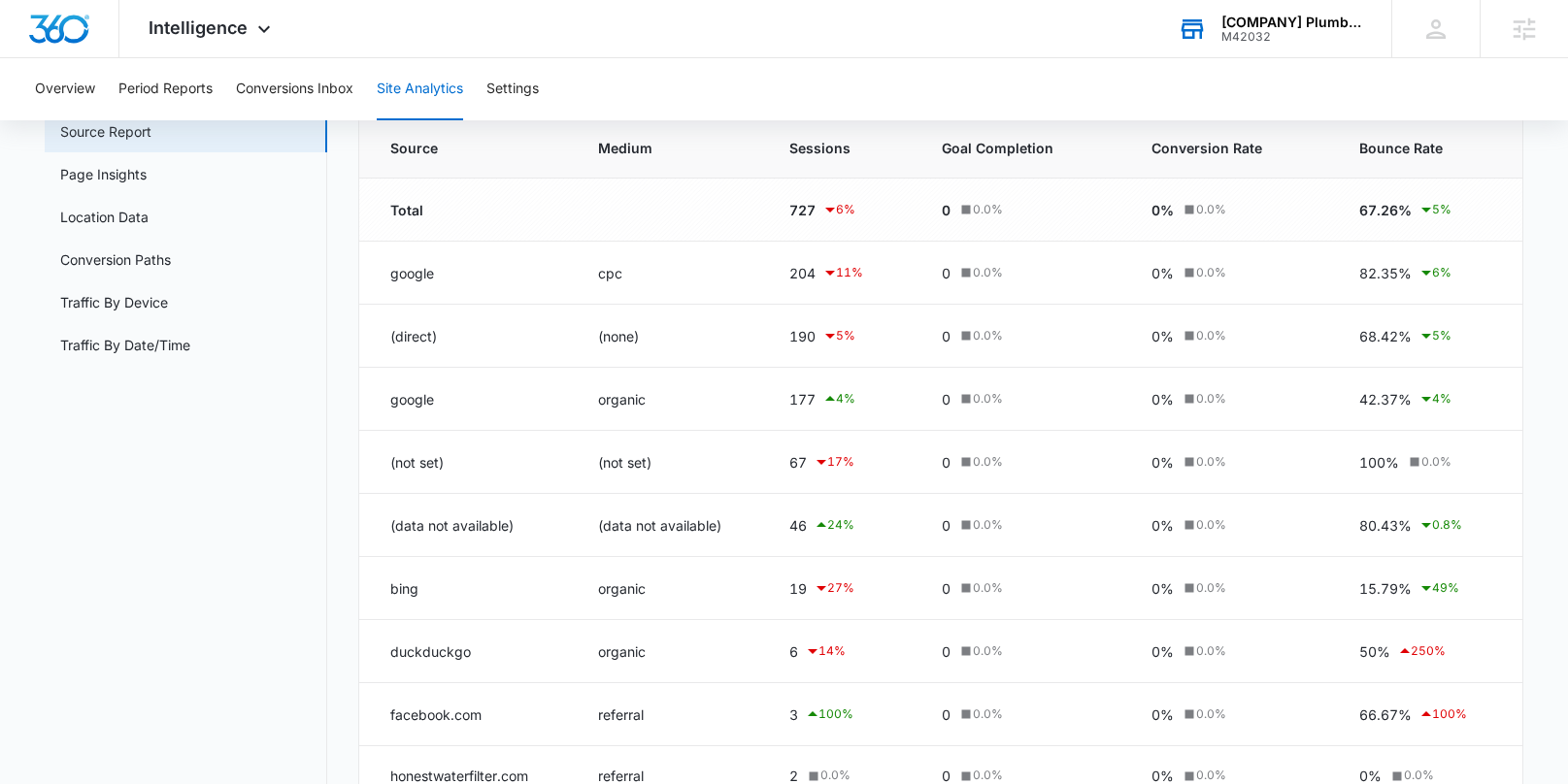 click on "[COMPANY] Plumbing Heating and Air" at bounding box center [1292, 22] 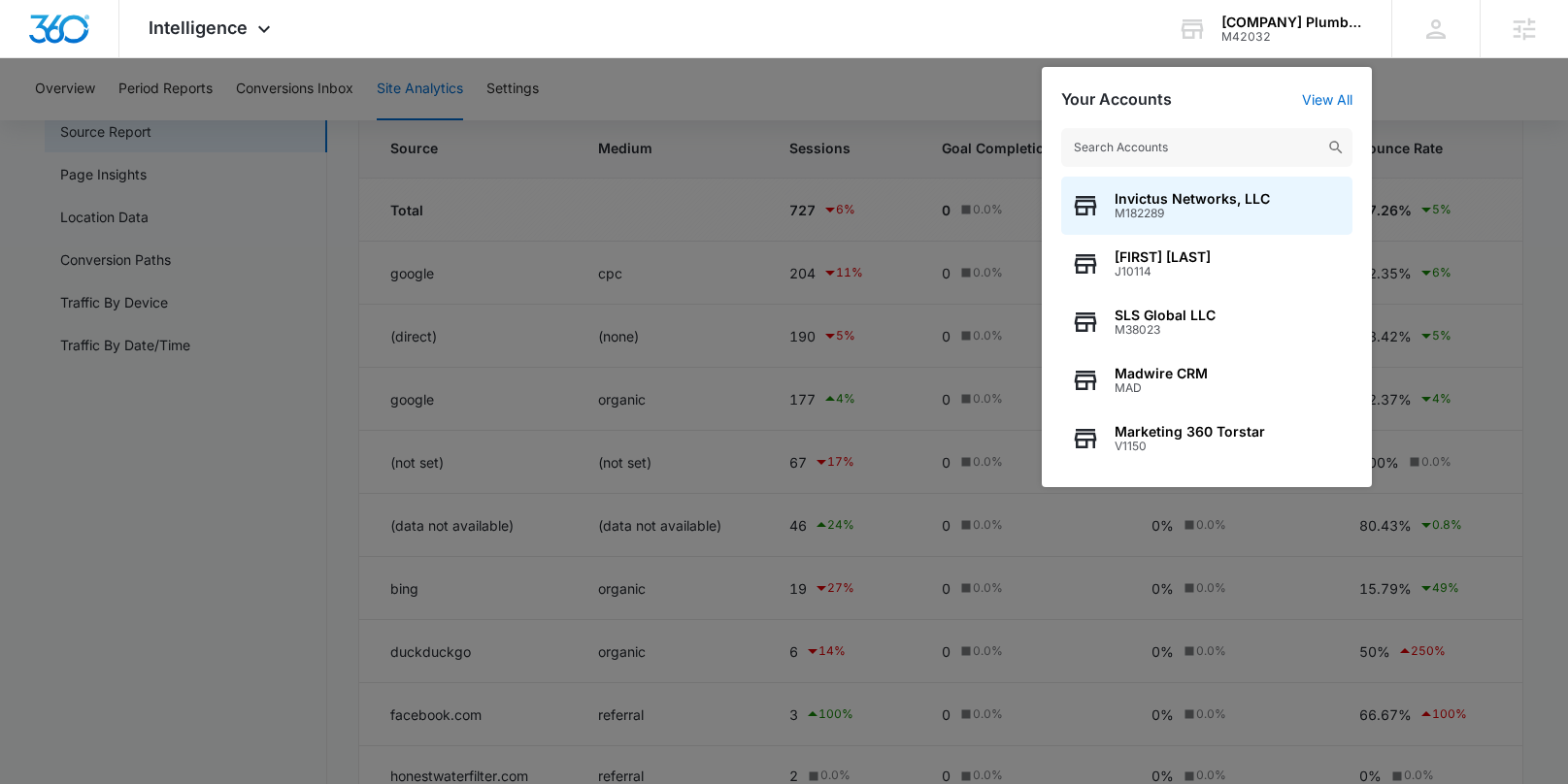 click at bounding box center (1207, 147) 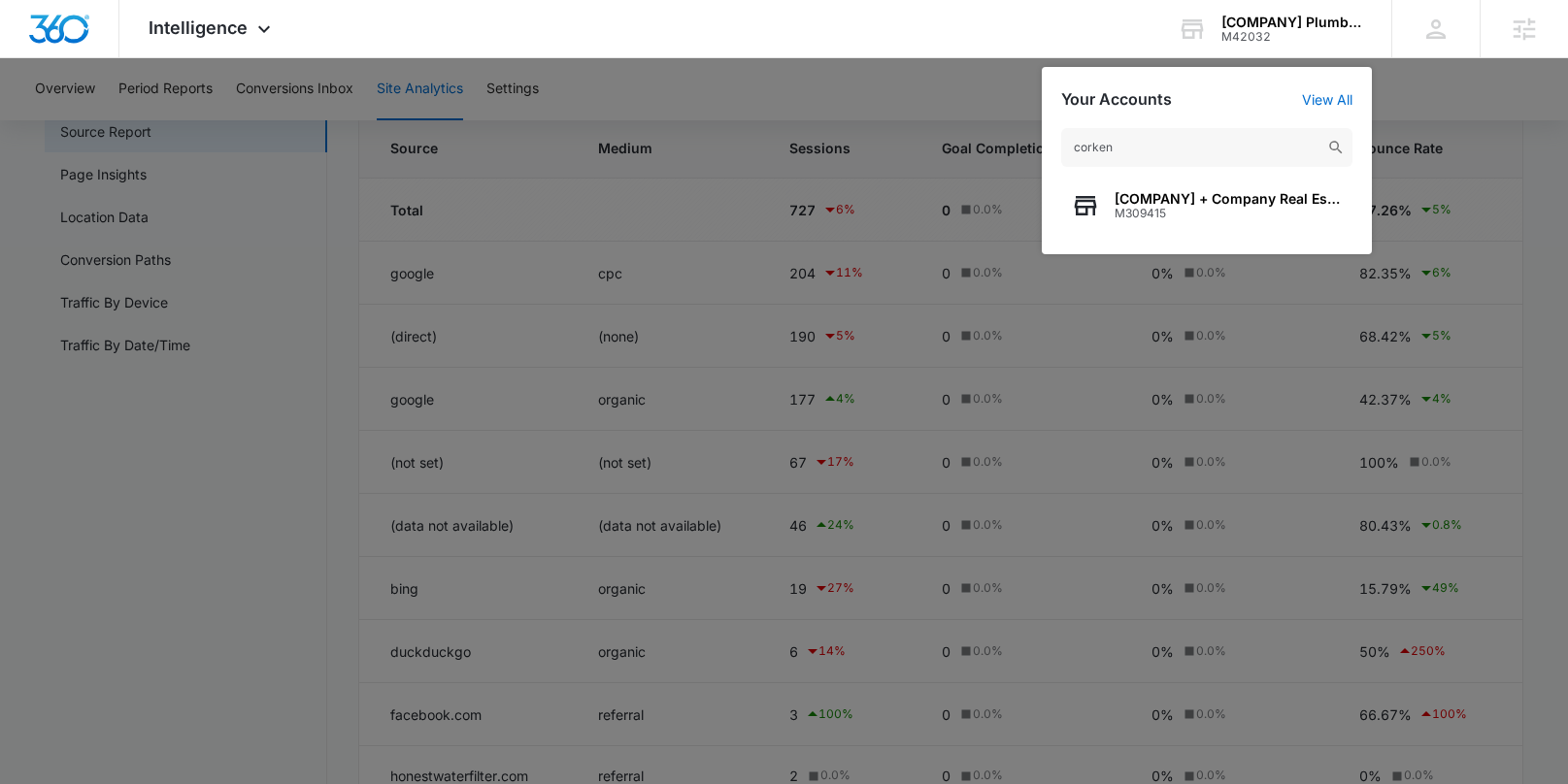 type on "corken" 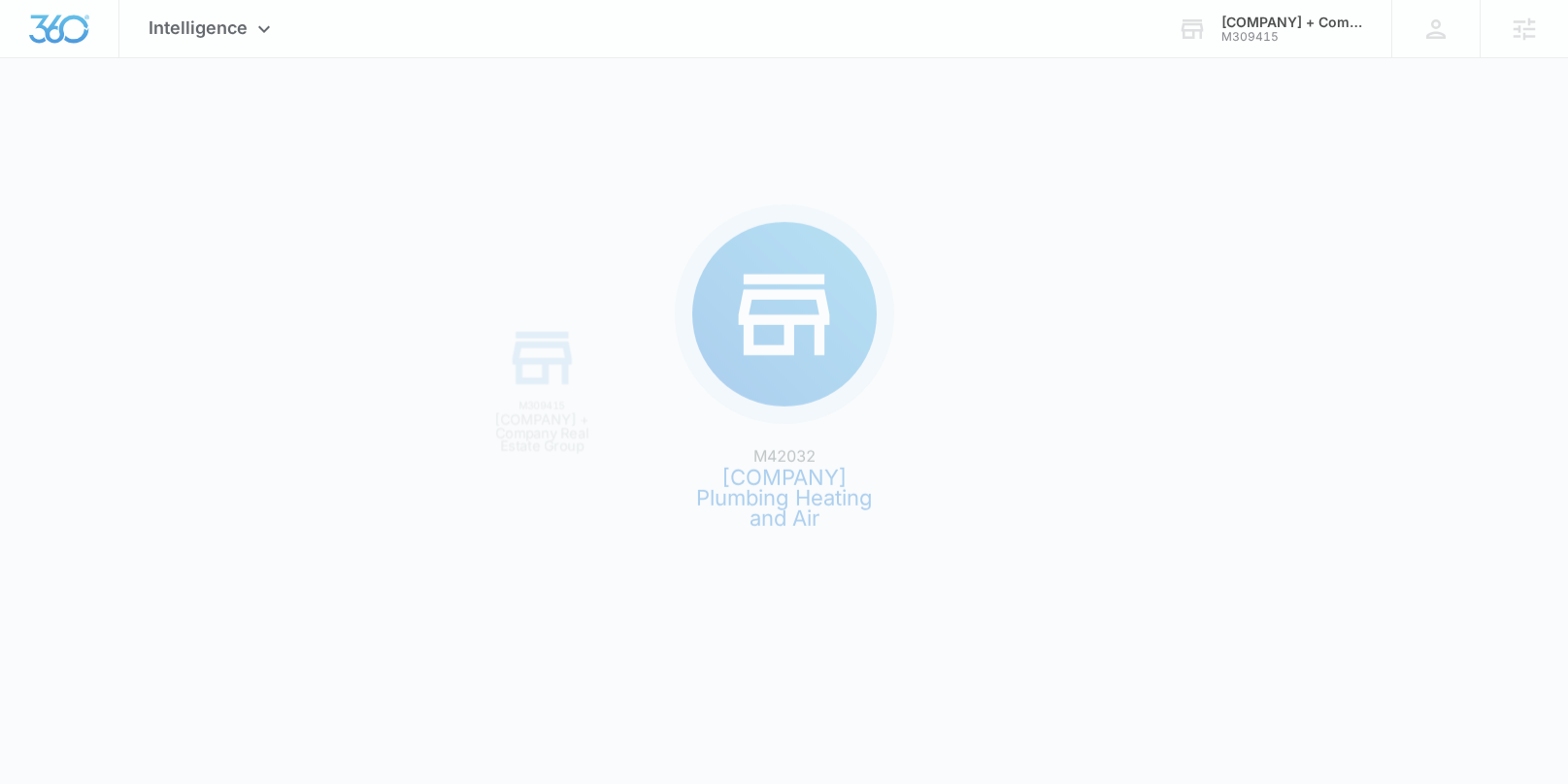 scroll, scrollTop: 0, scrollLeft: 0, axis: both 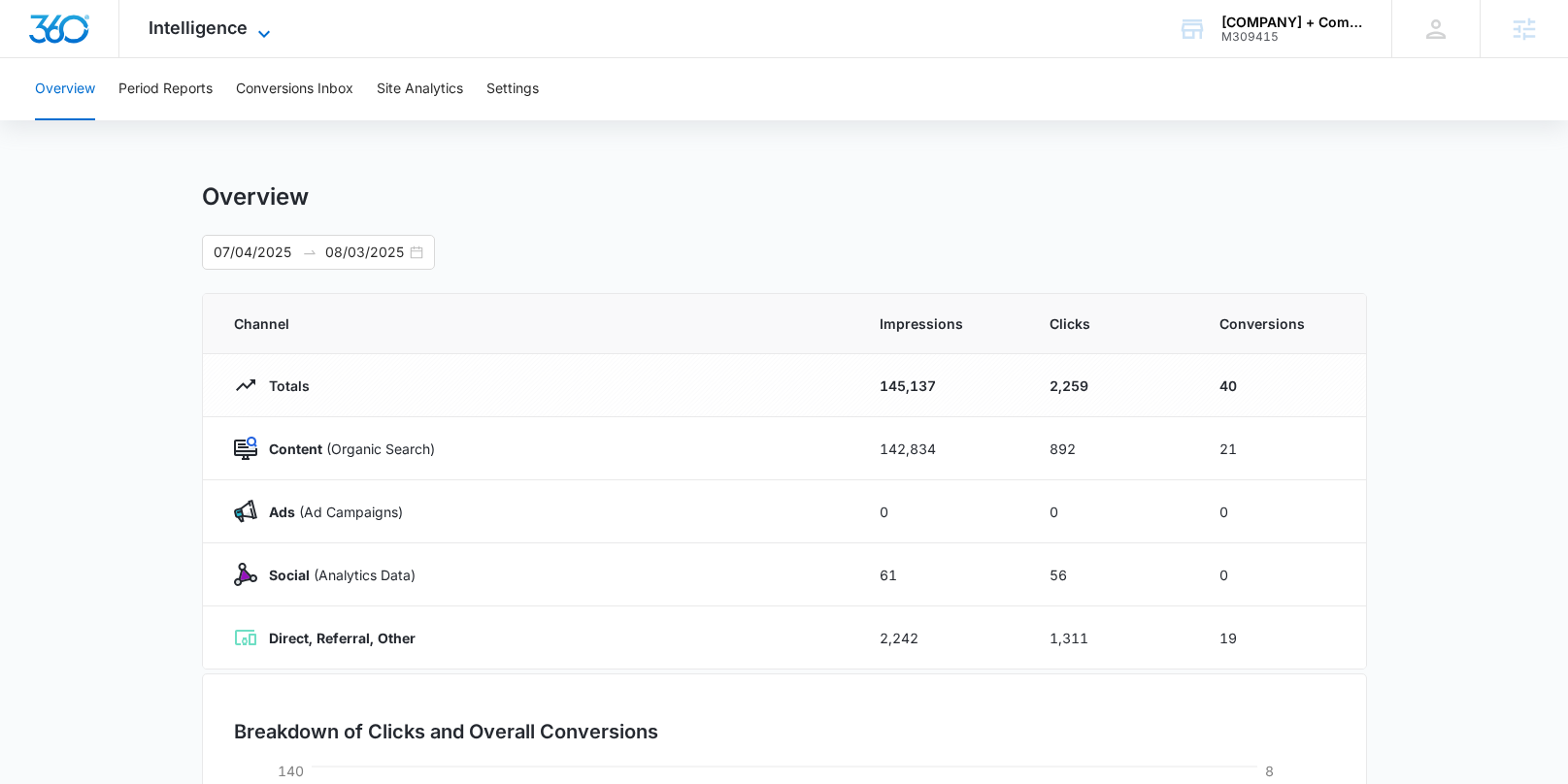 click on "Intelligence" at bounding box center (198, 27) 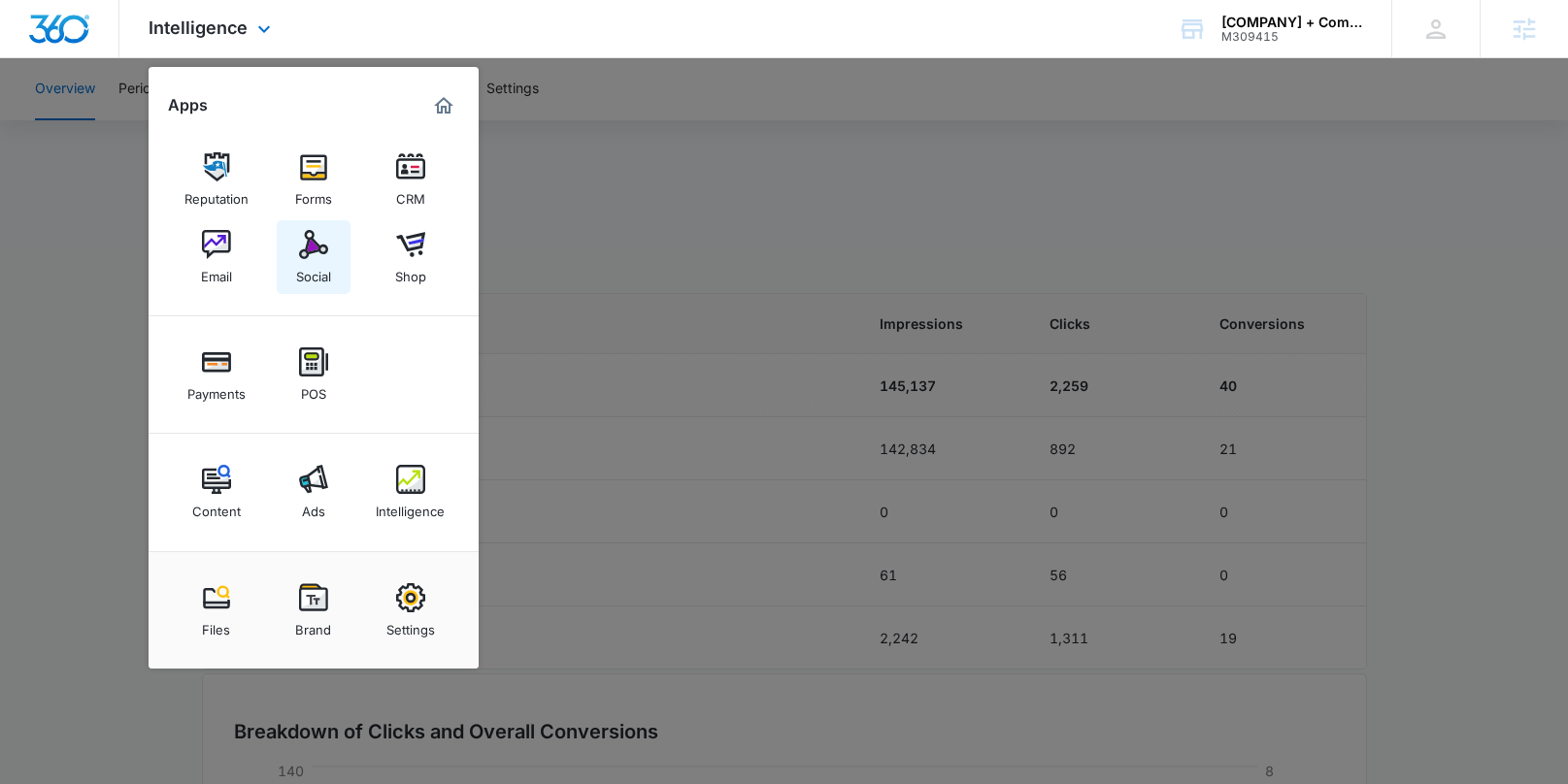 click on "Social" at bounding box center [314, 257] 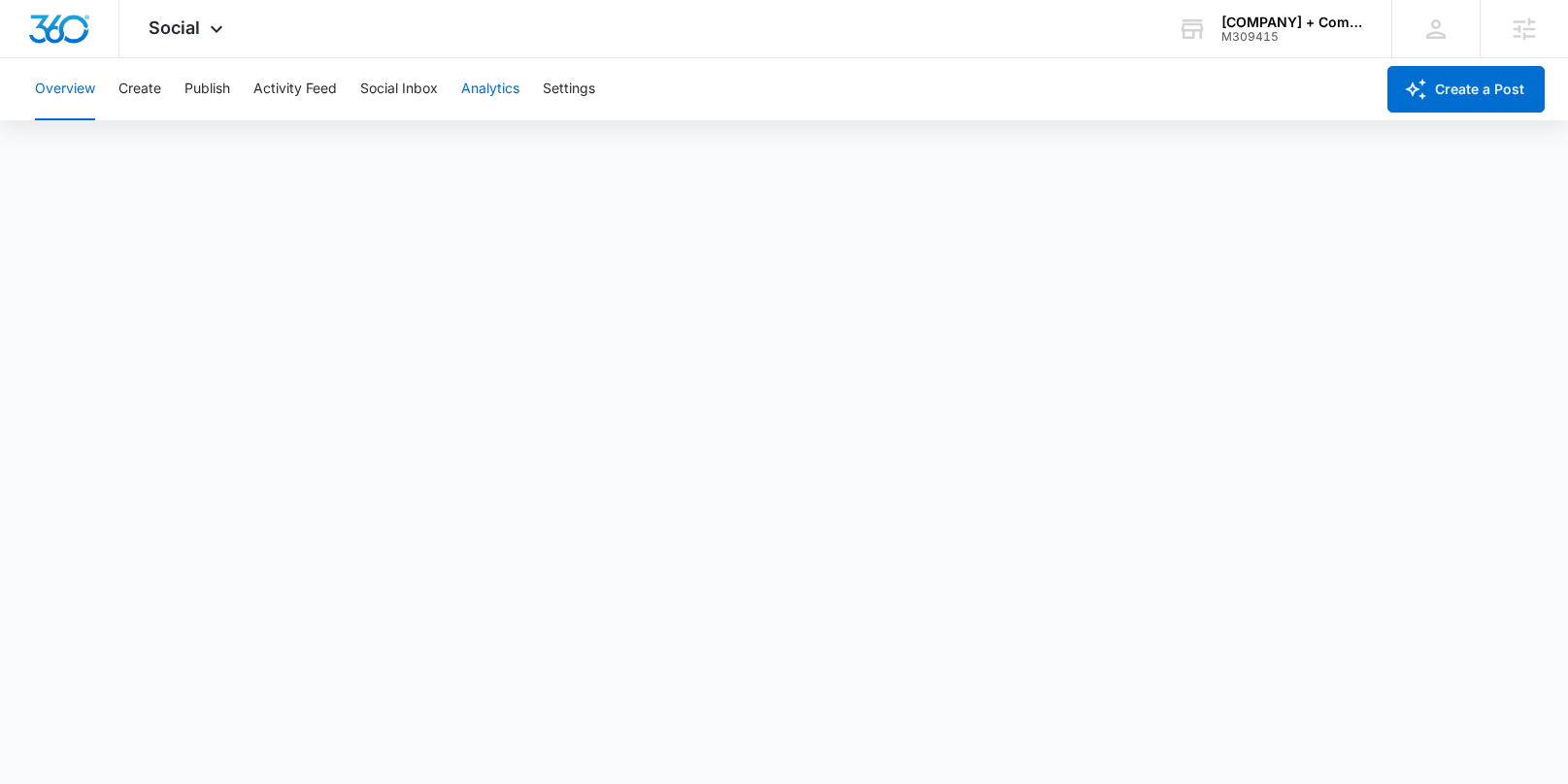 click on "Analytics" at bounding box center (490, 89) 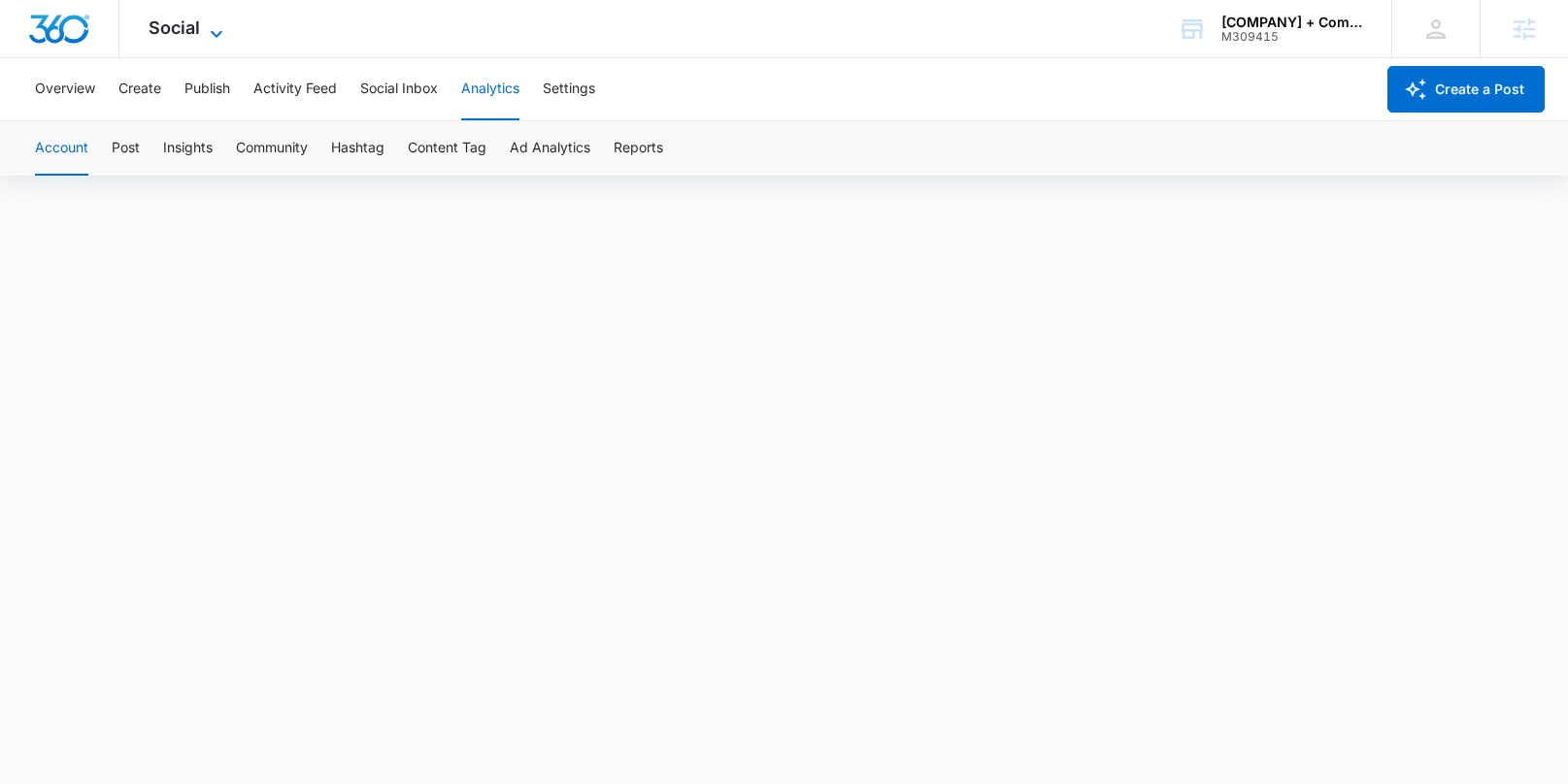 click on "Social" at bounding box center (174, 27) 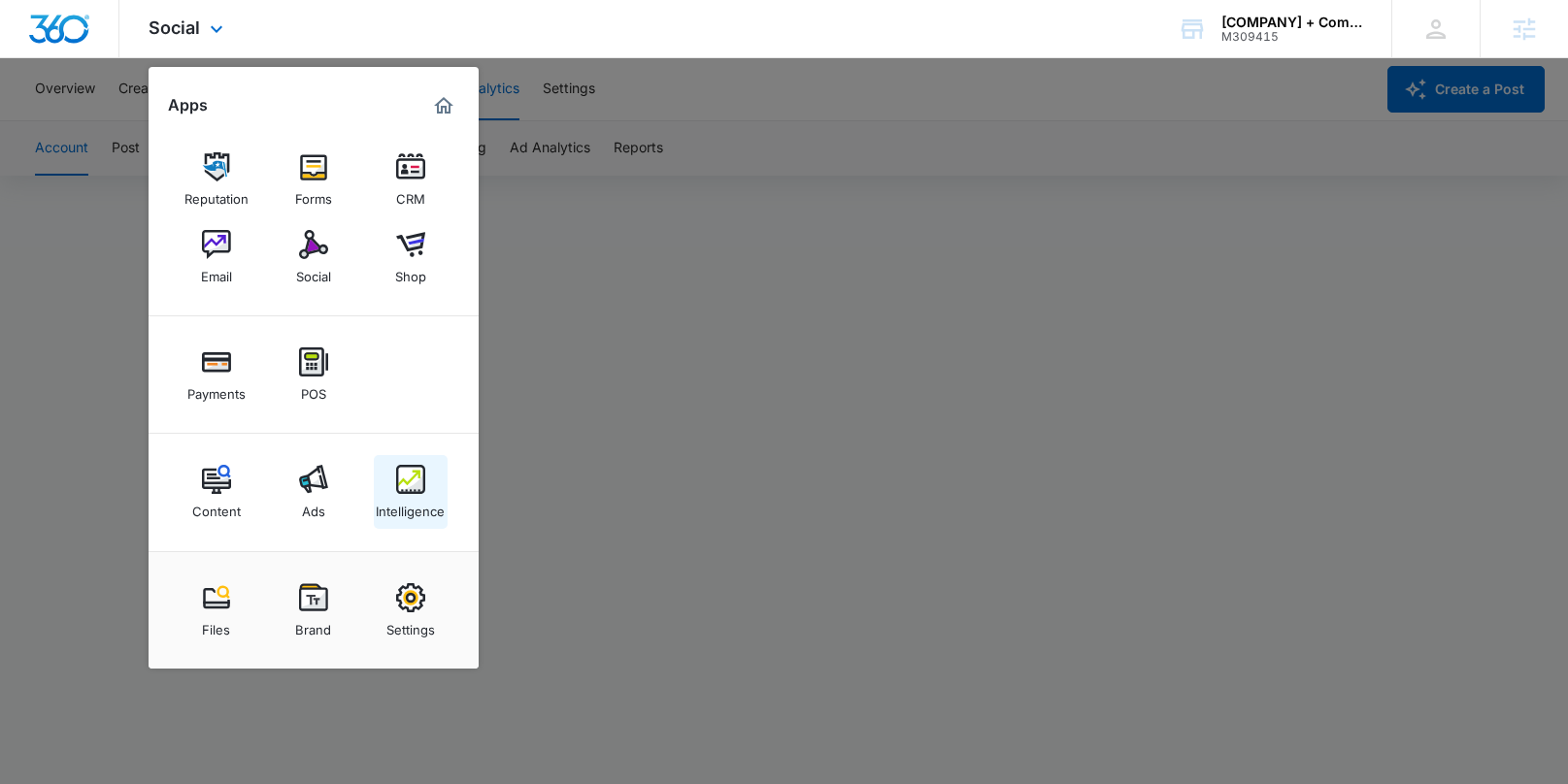 click on "Intelligence" at bounding box center (410, 506) 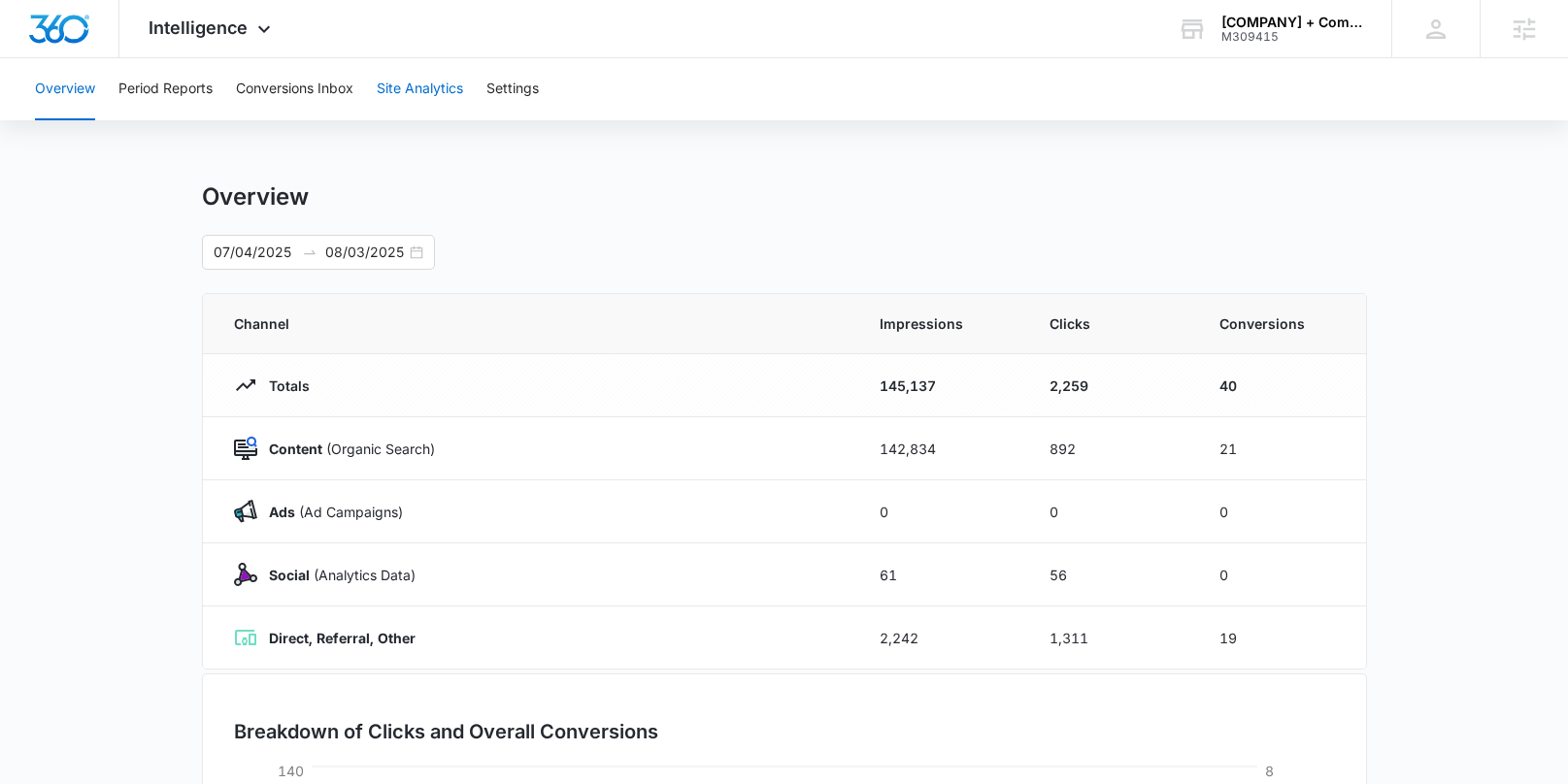 click on "Site Analytics" at bounding box center [419, 89] 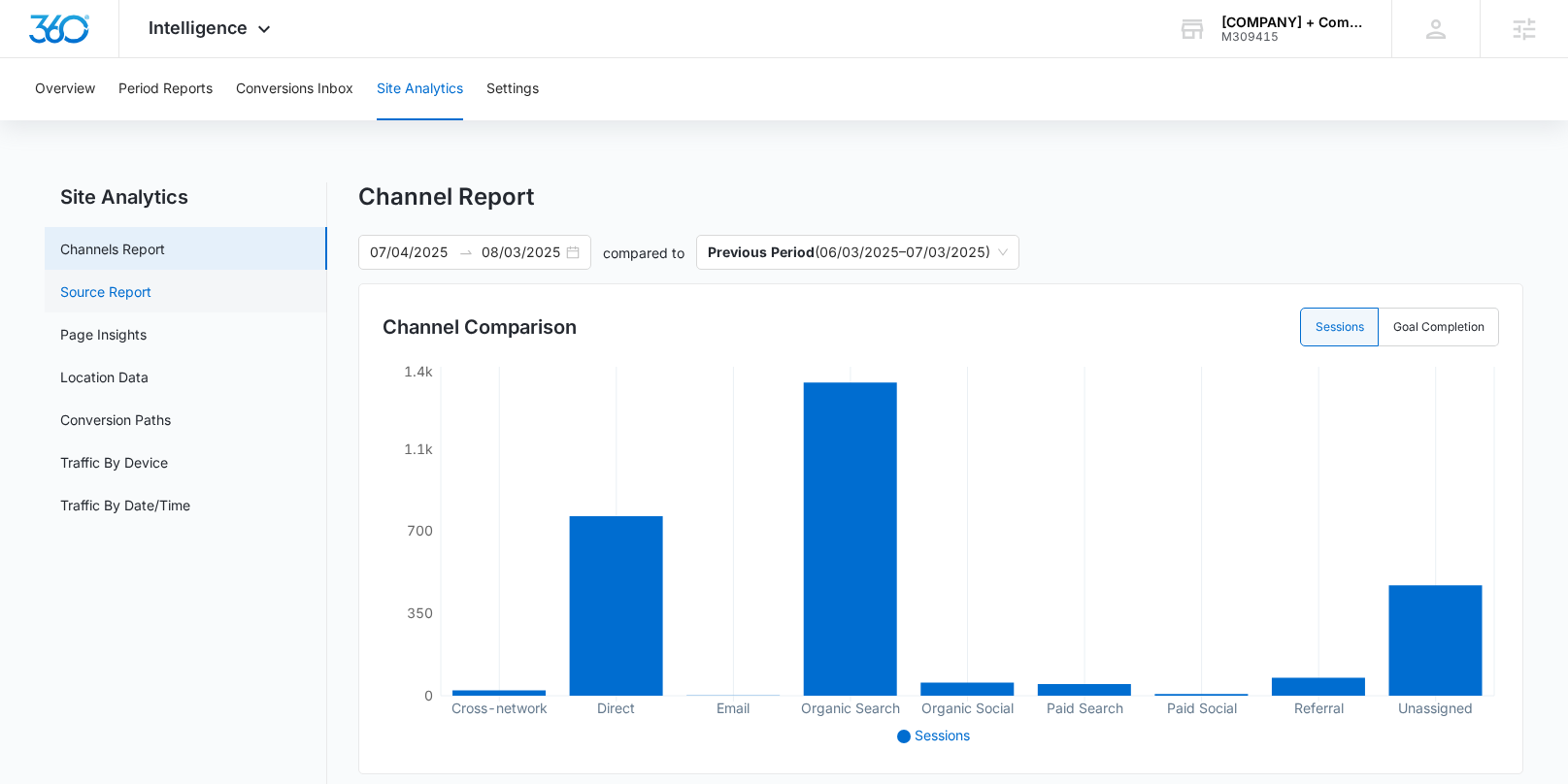 click on "Source Report" at bounding box center (106, 291) 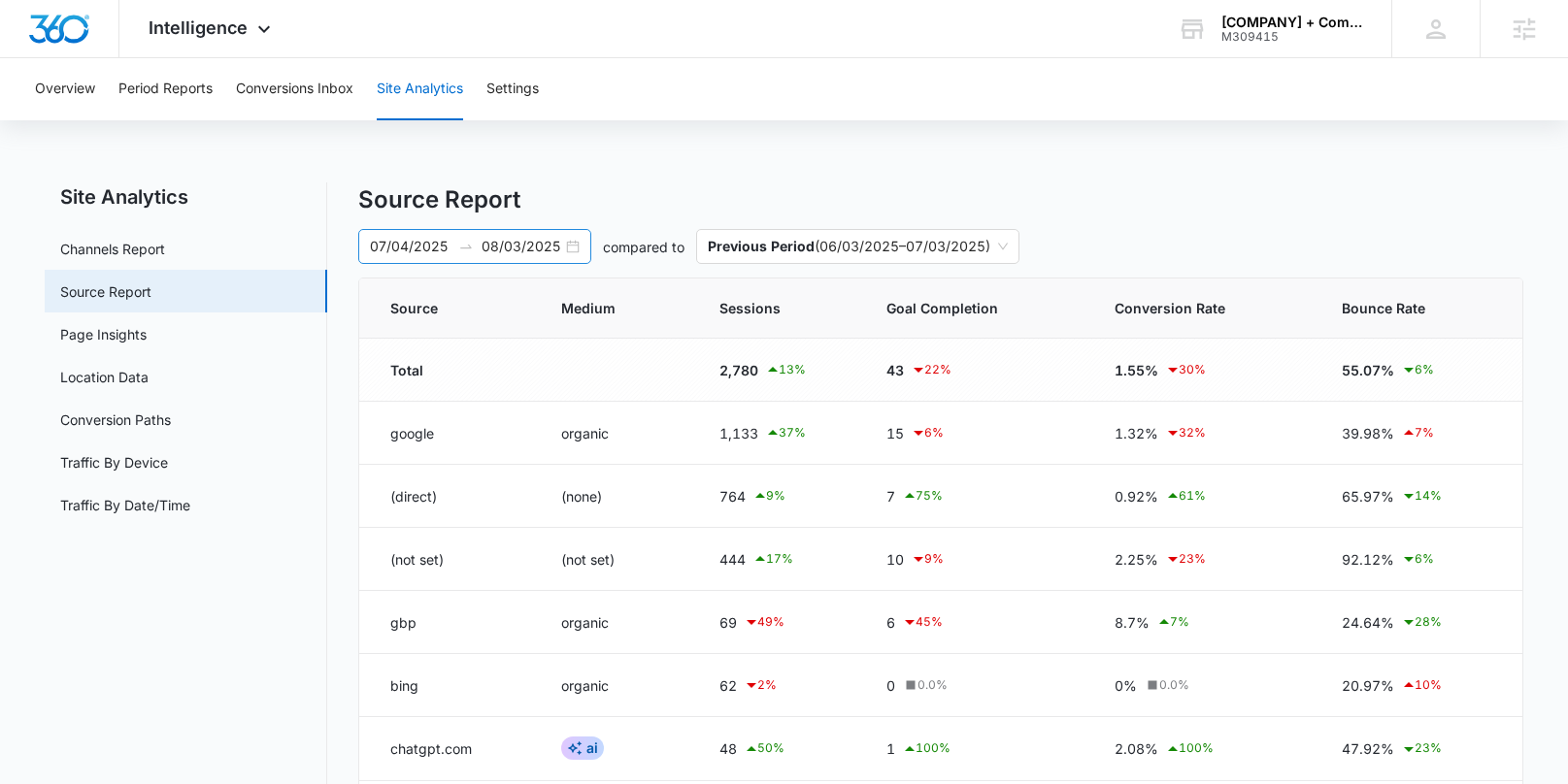 click on "07/04/2025 08/03/2025" at bounding box center (475, 246) 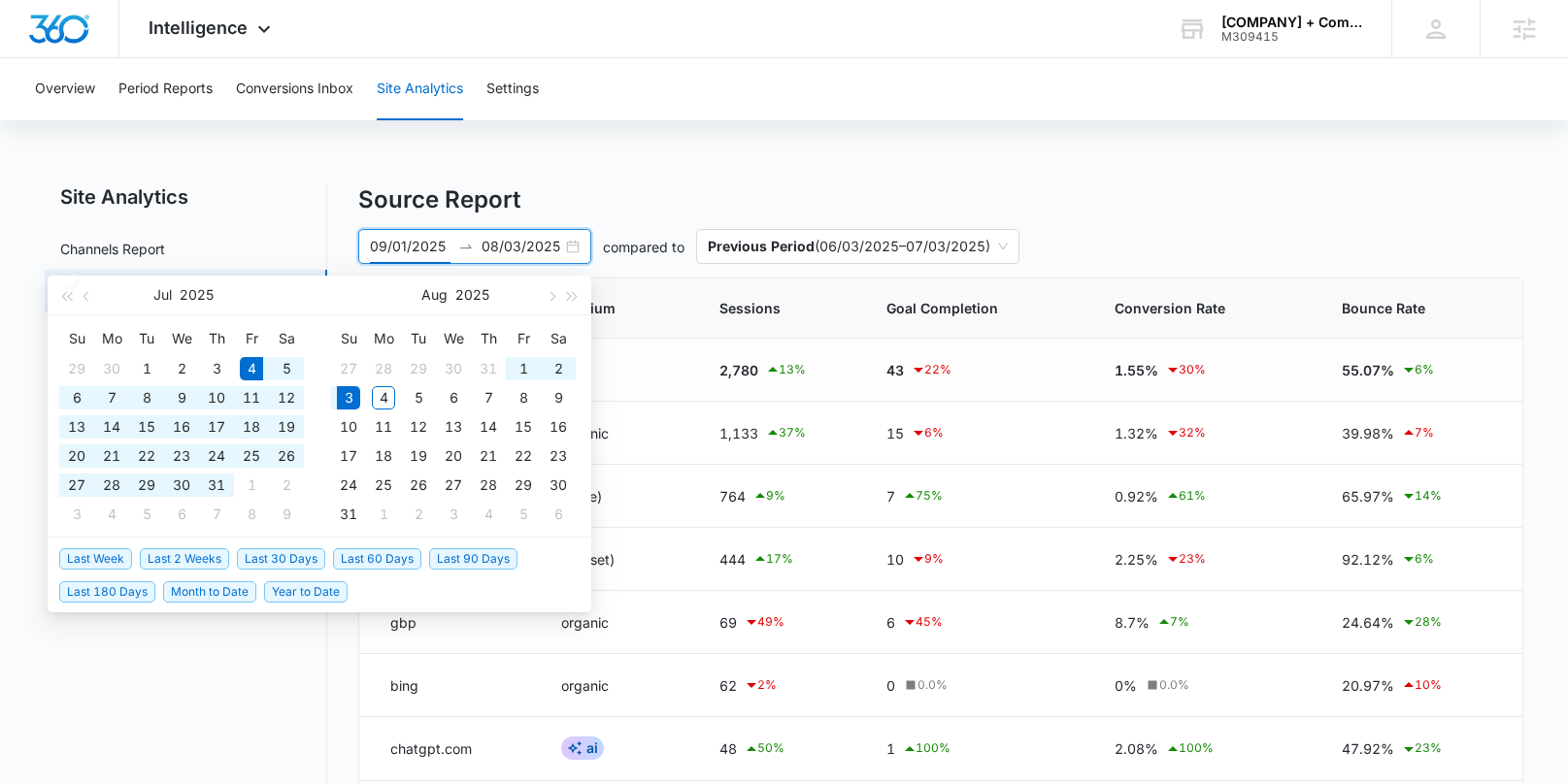 type on "07/04/2025" 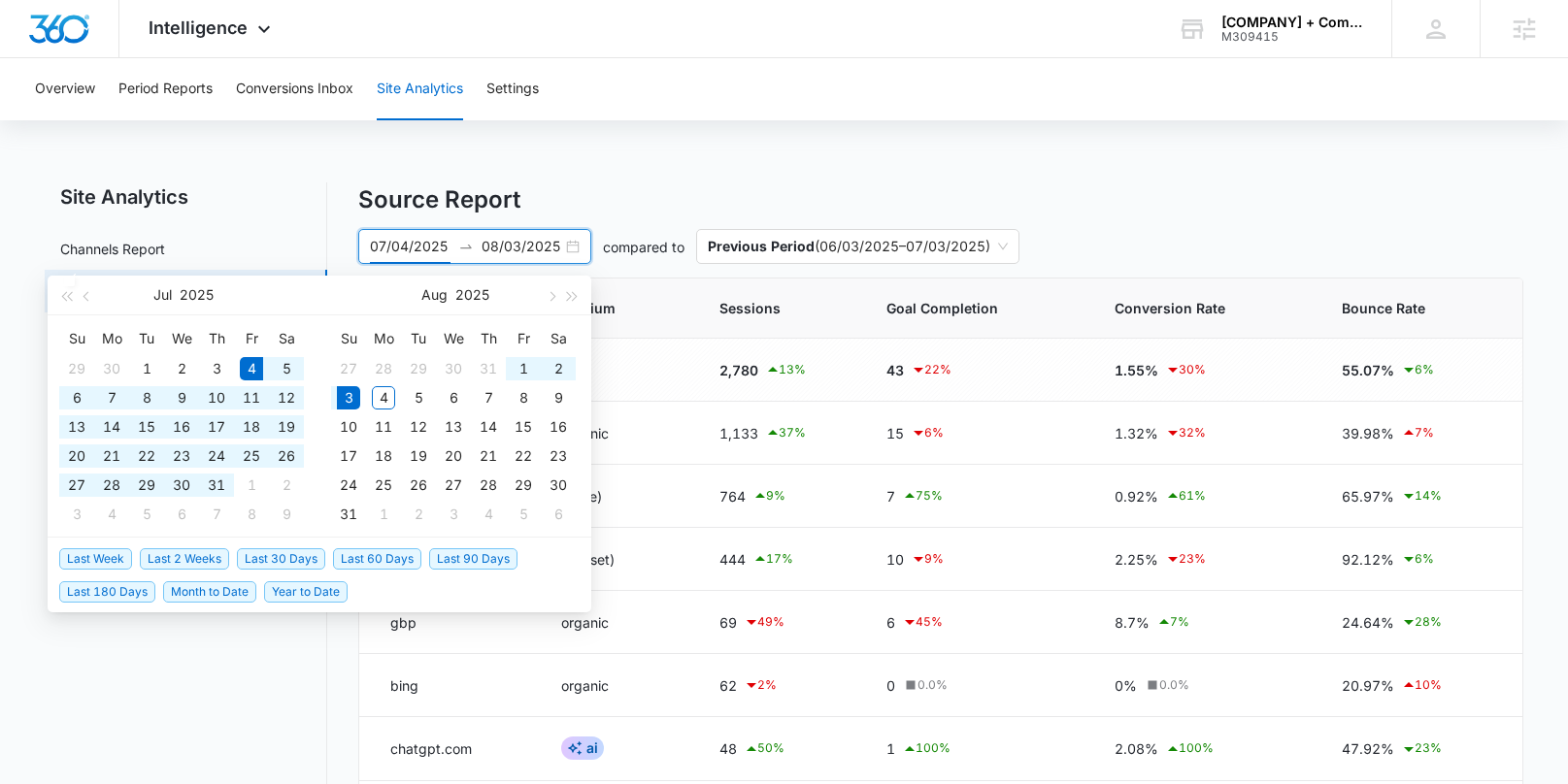 click on "Last 30 Days" at bounding box center [281, 559] 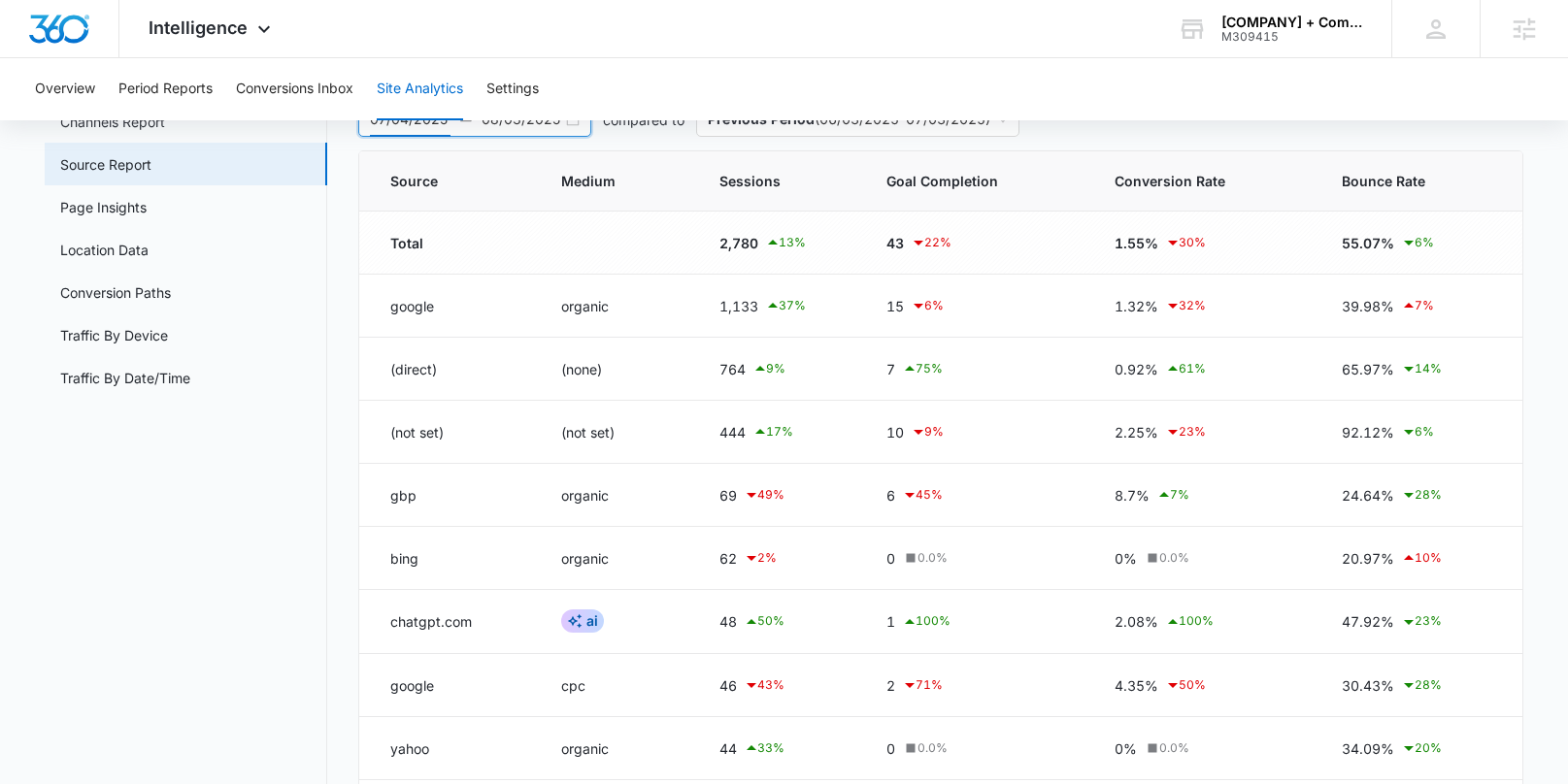 scroll, scrollTop: 143, scrollLeft: 0, axis: vertical 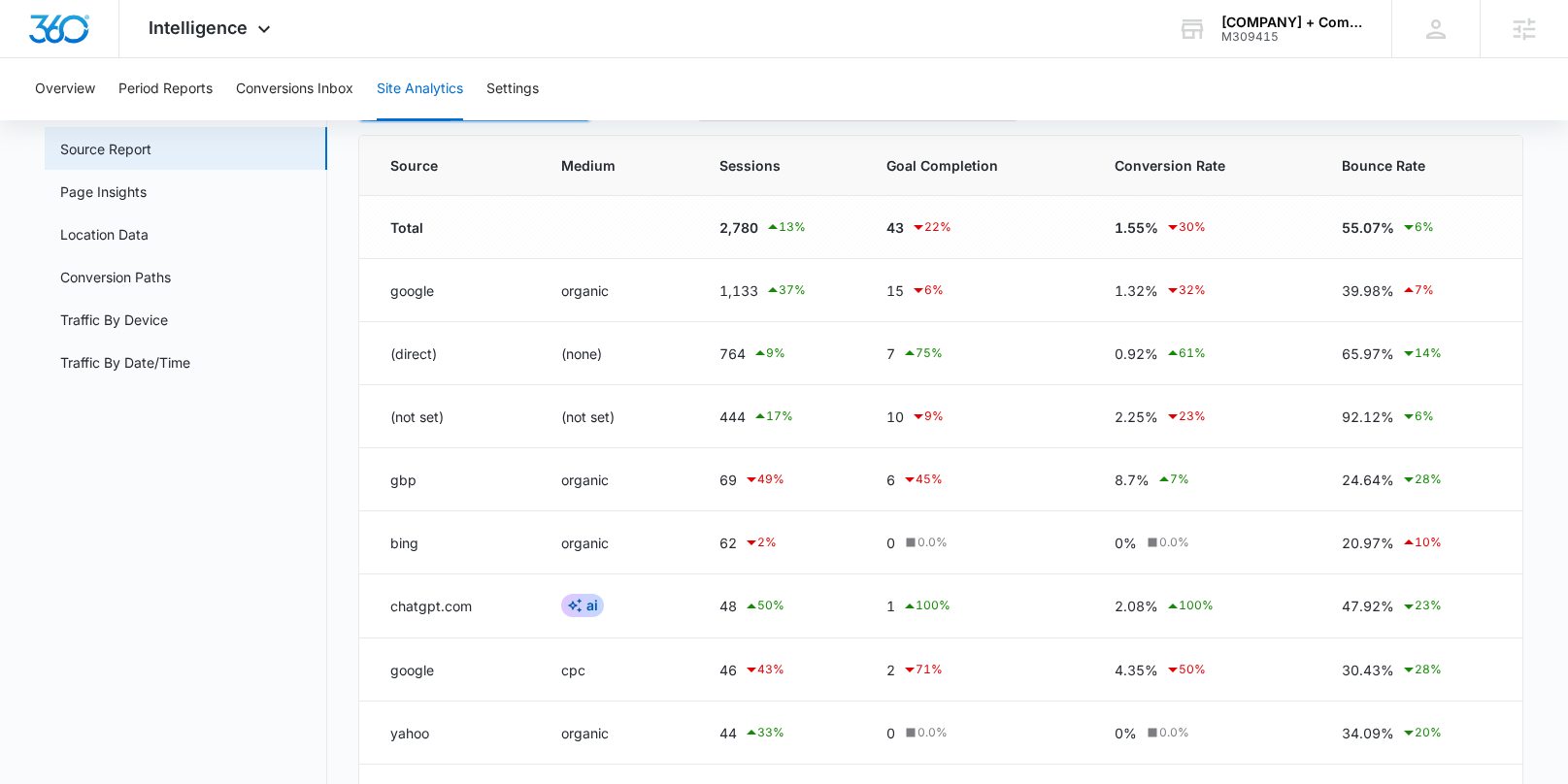 click on "Site Analytics Channels Report Source Report Page Insights Location Data Conversion Paths Traffic By Device Traffic By Date/Time" at bounding box center [185, 506] 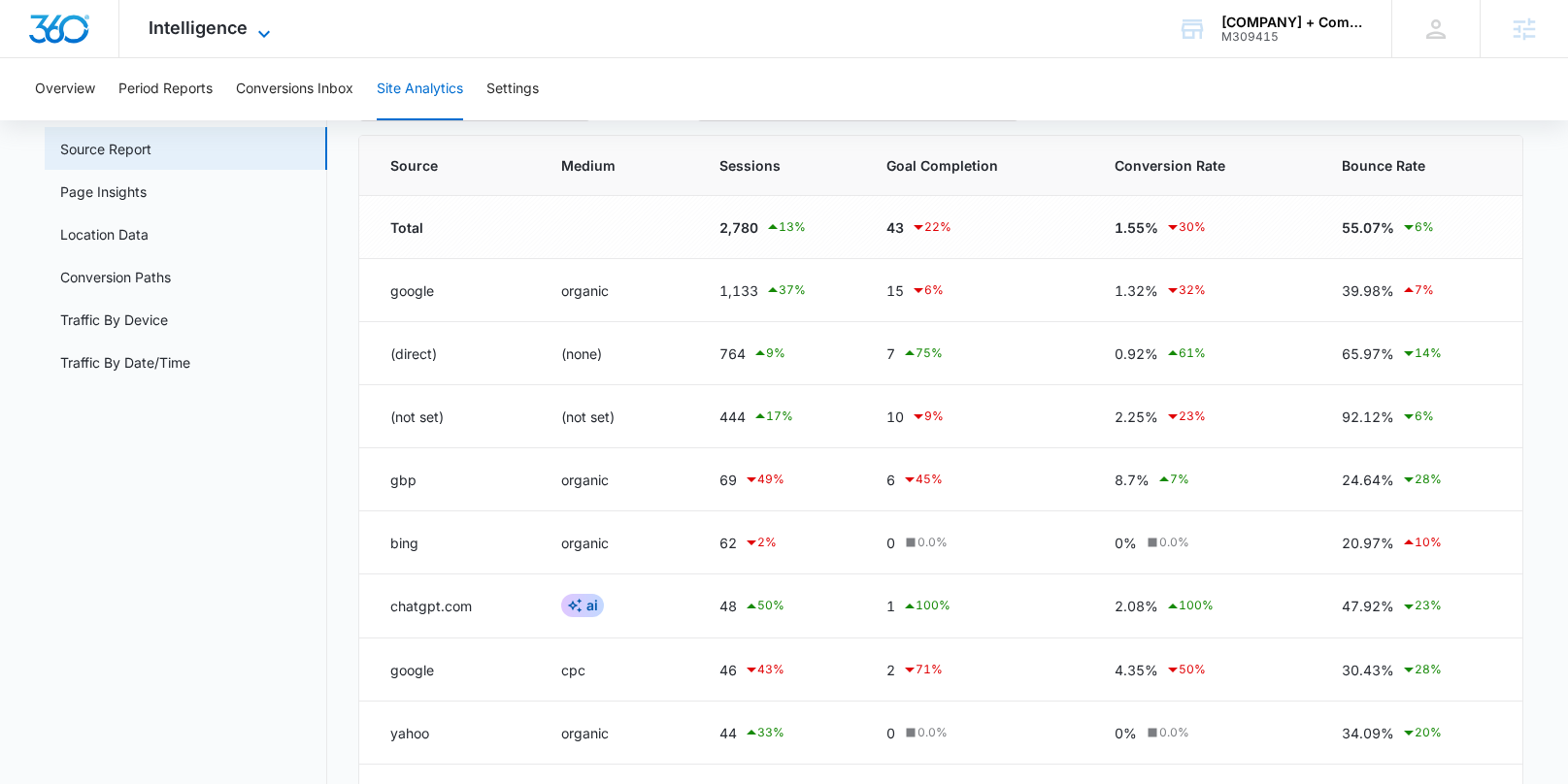 click on "Intelligence" at bounding box center (198, 27) 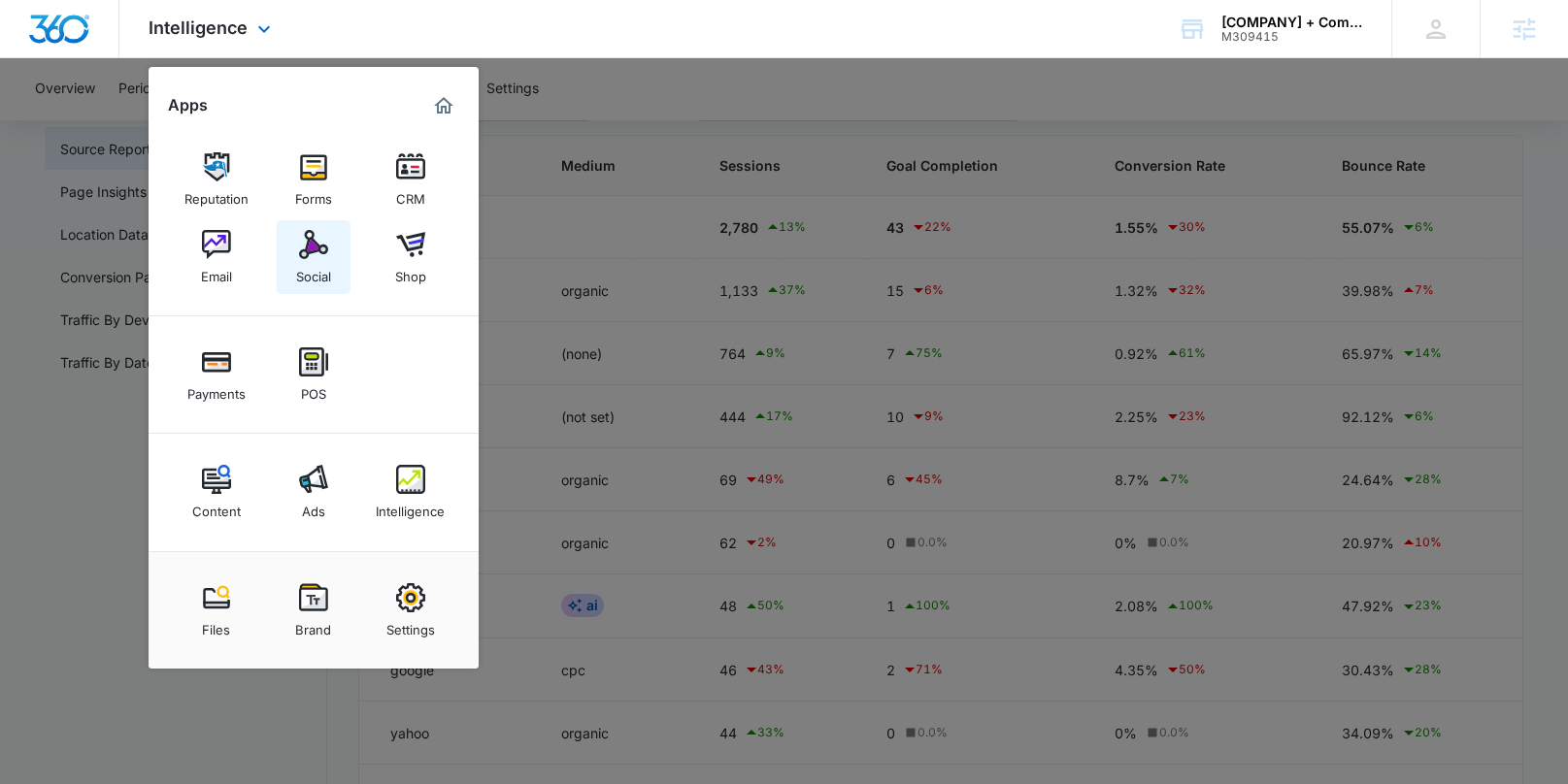 click on "Social" at bounding box center (314, 272) 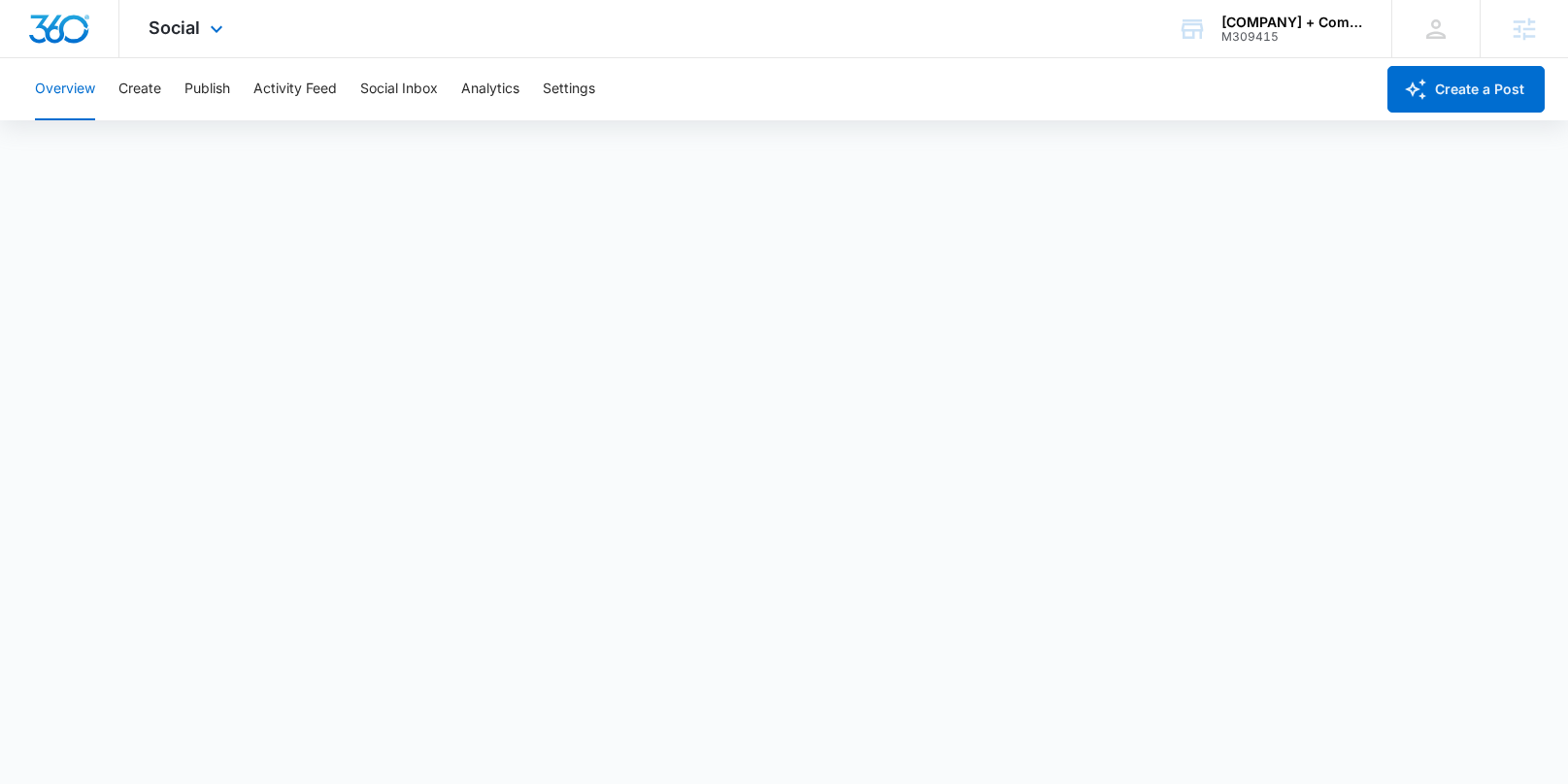 scroll, scrollTop: 0, scrollLeft: 0, axis: both 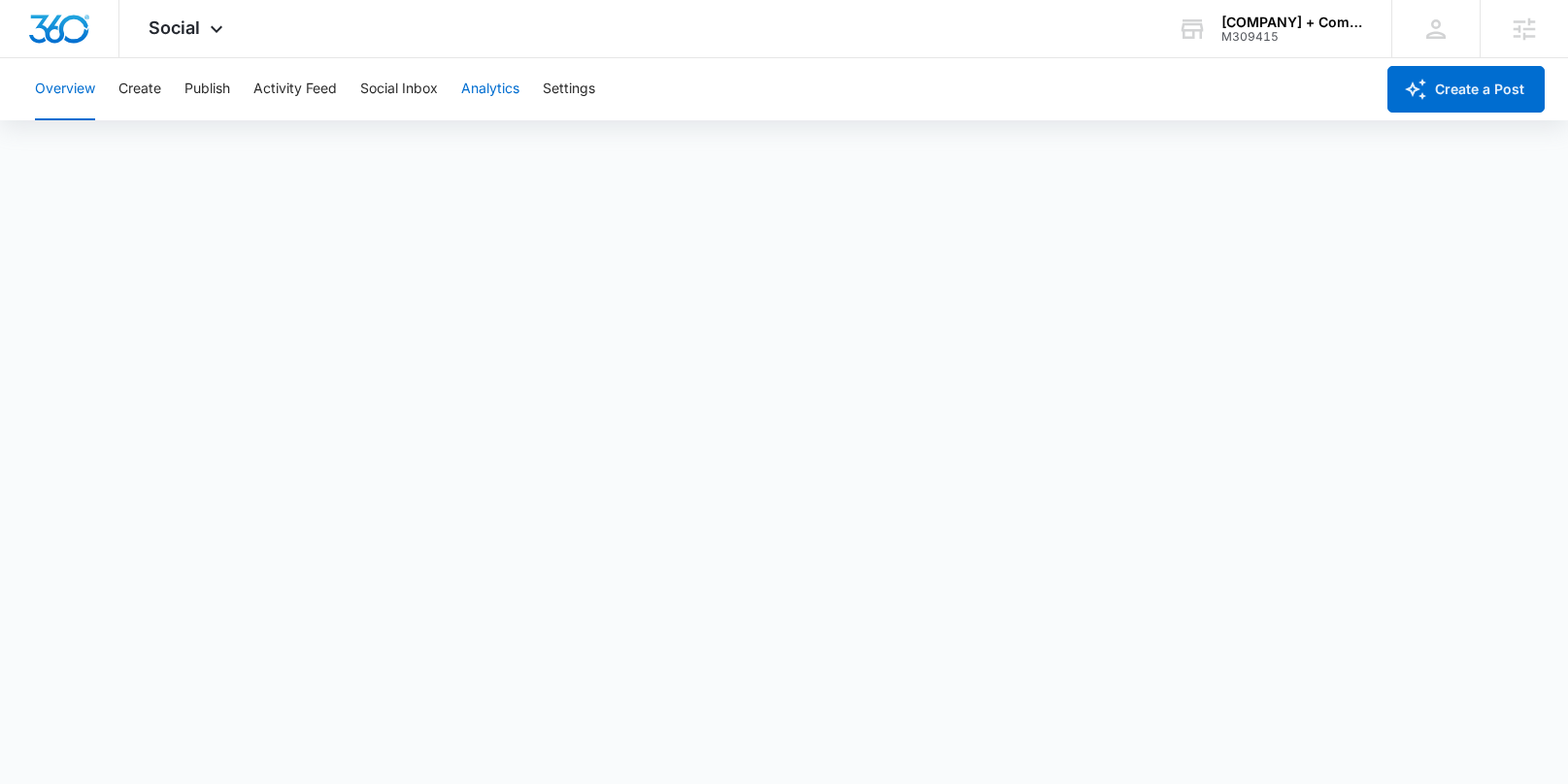 click on "Analytics" at bounding box center (490, 89) 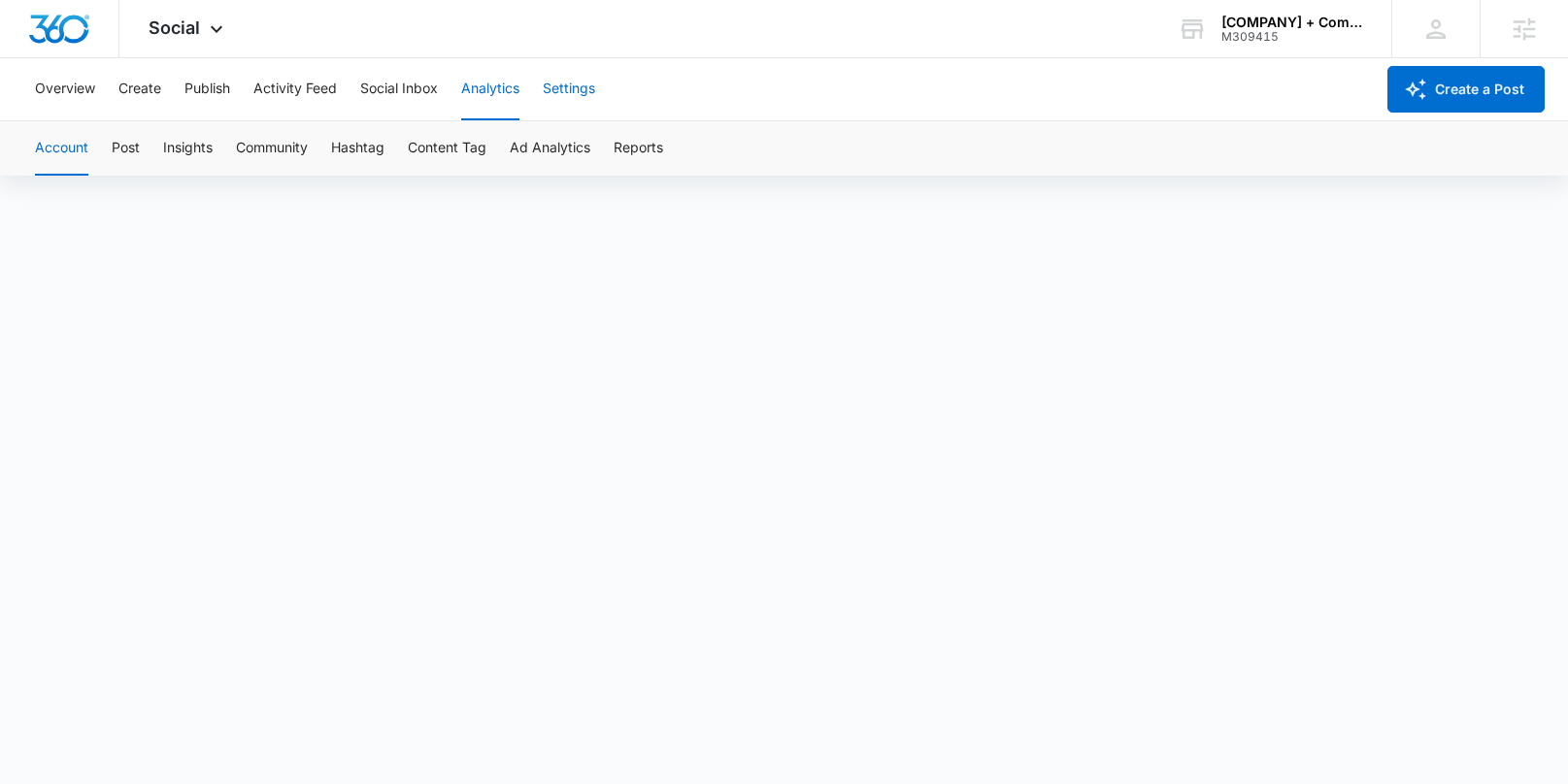 click on "Settings" at bounding box center [569, 89] 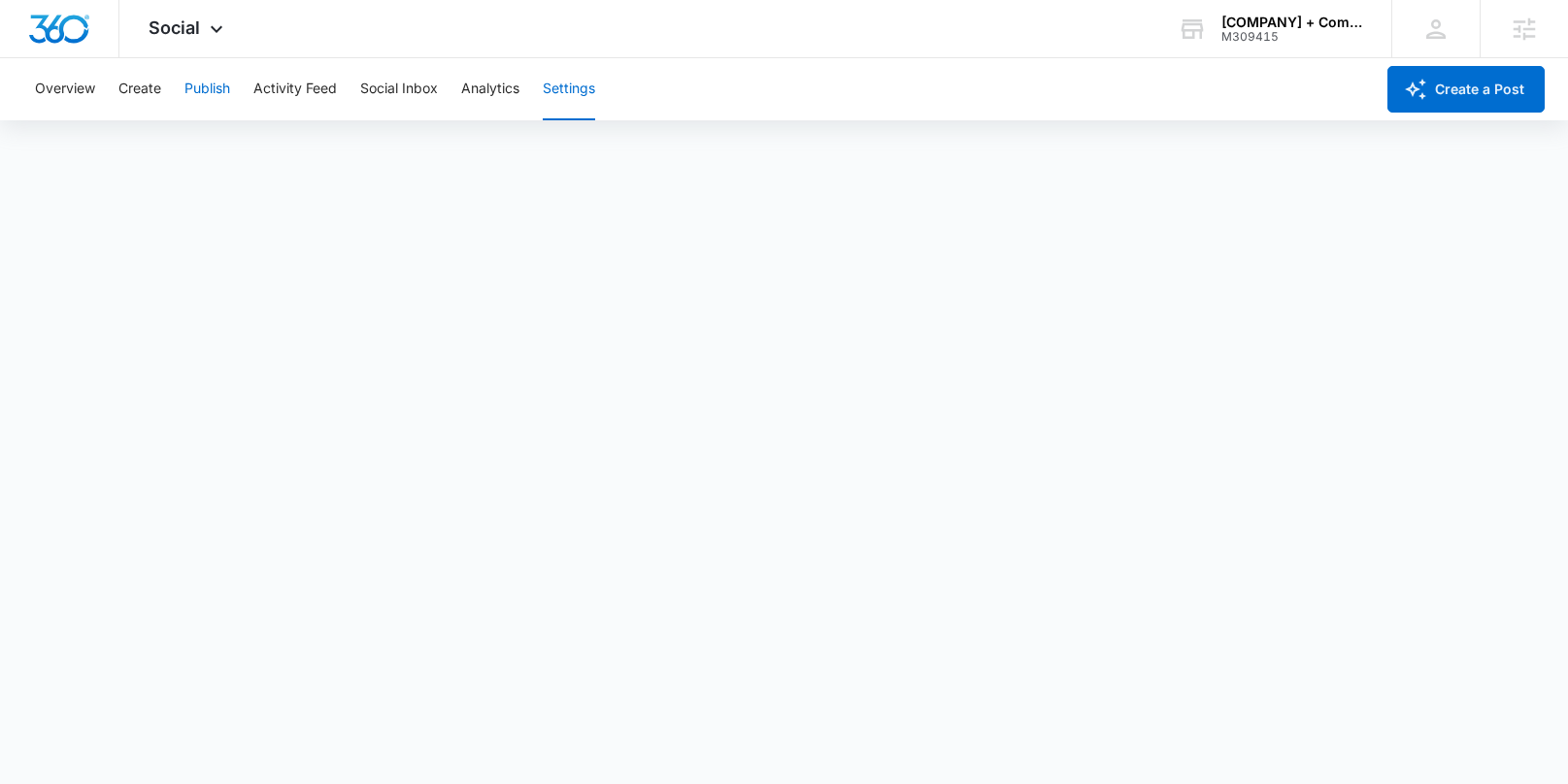 click on "Publish" at bounding box center (207, 89) 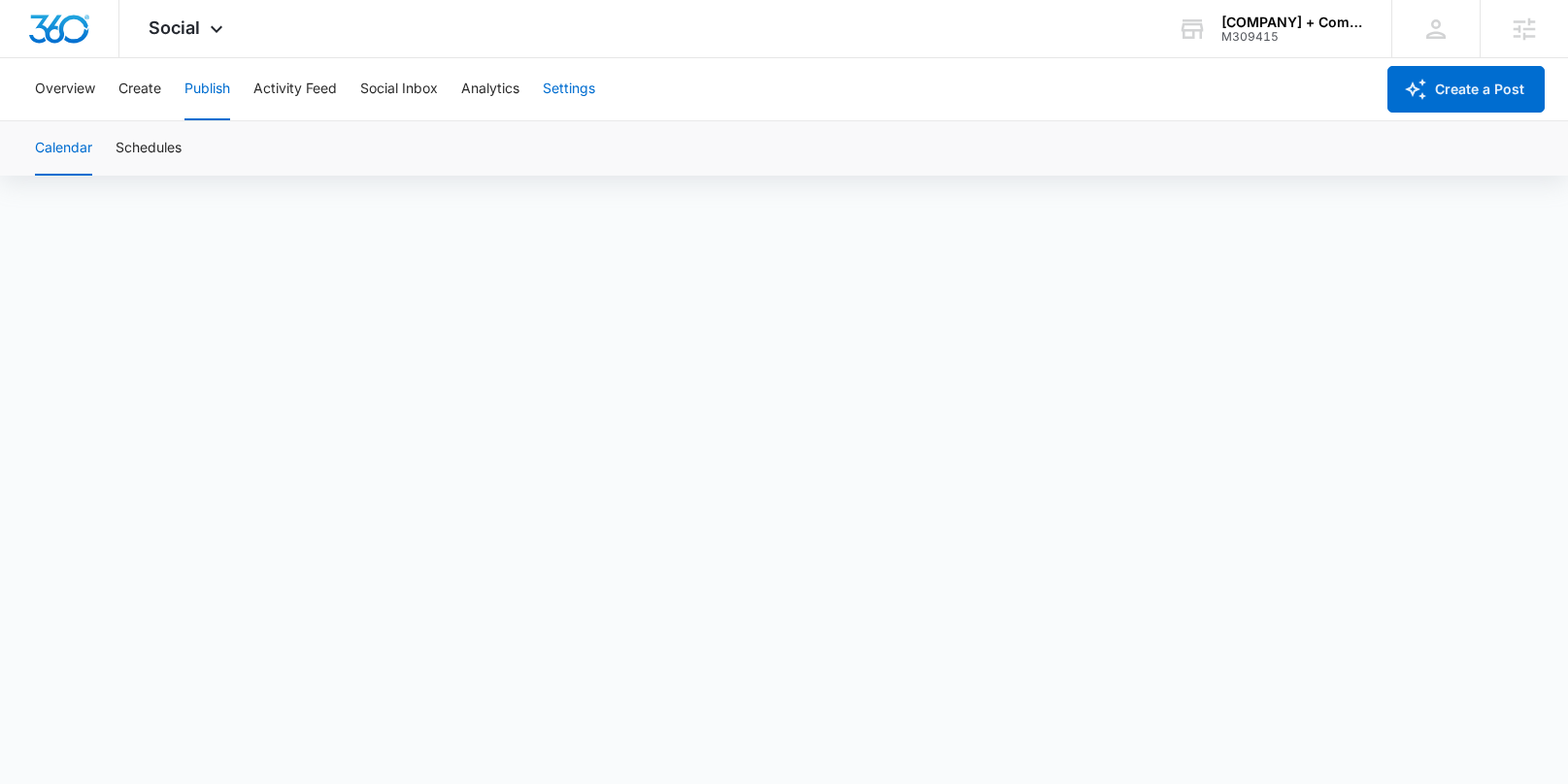 click on "Settings" at bounding box center (569, 89) 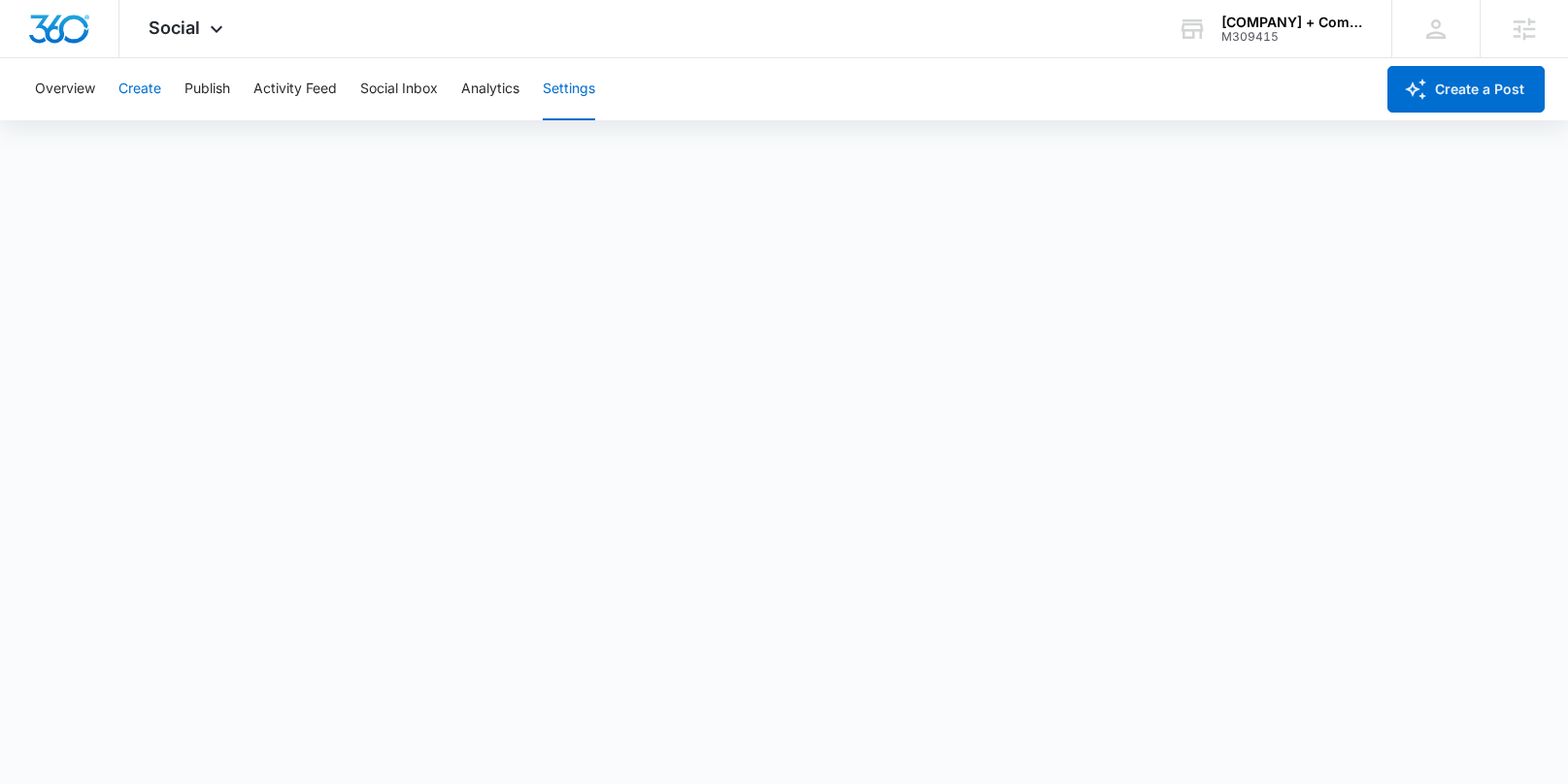 click on "Create" at bounding box center [140, 89] 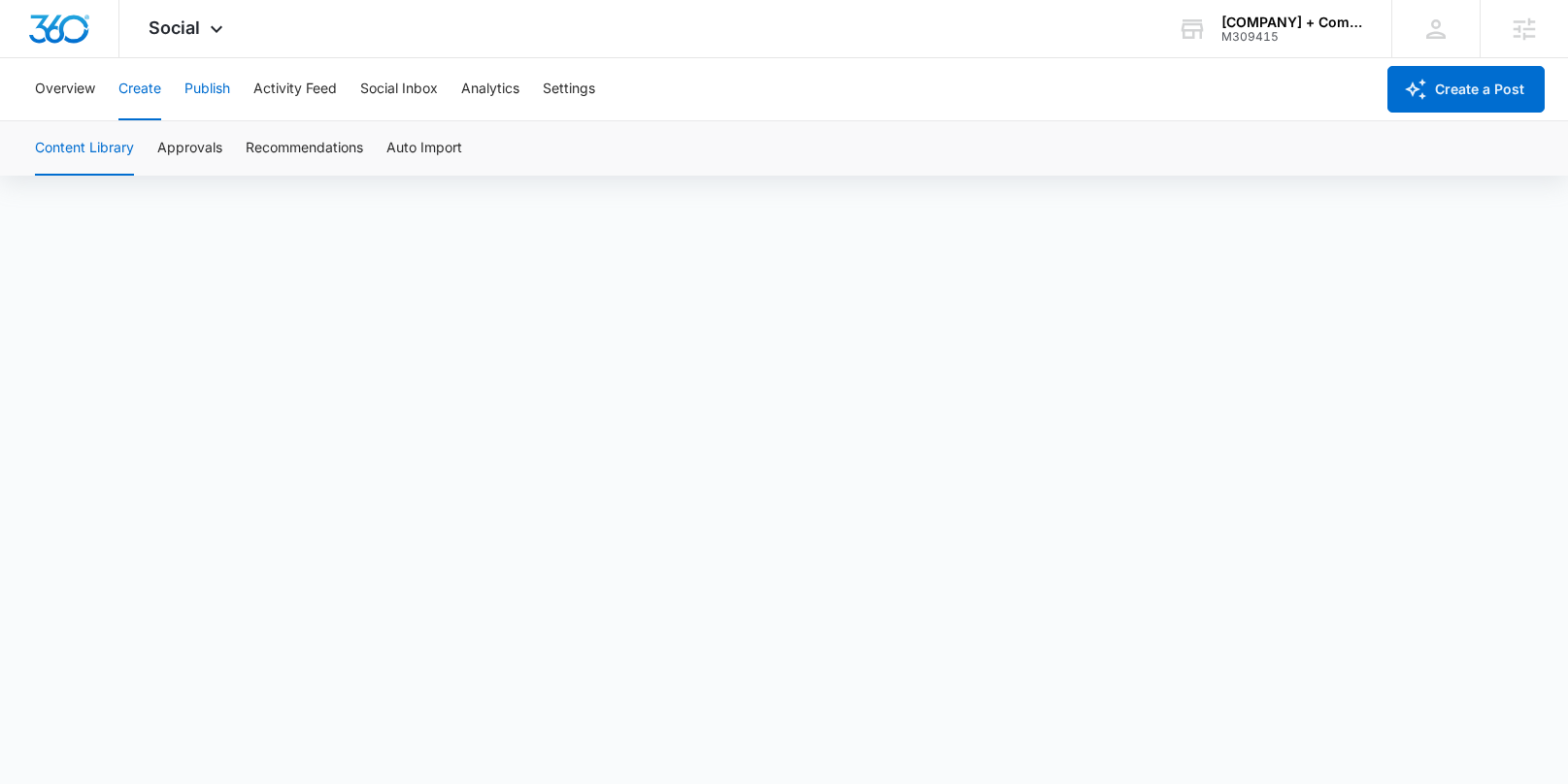 click on "Publish" at bounding box center [207, 89] 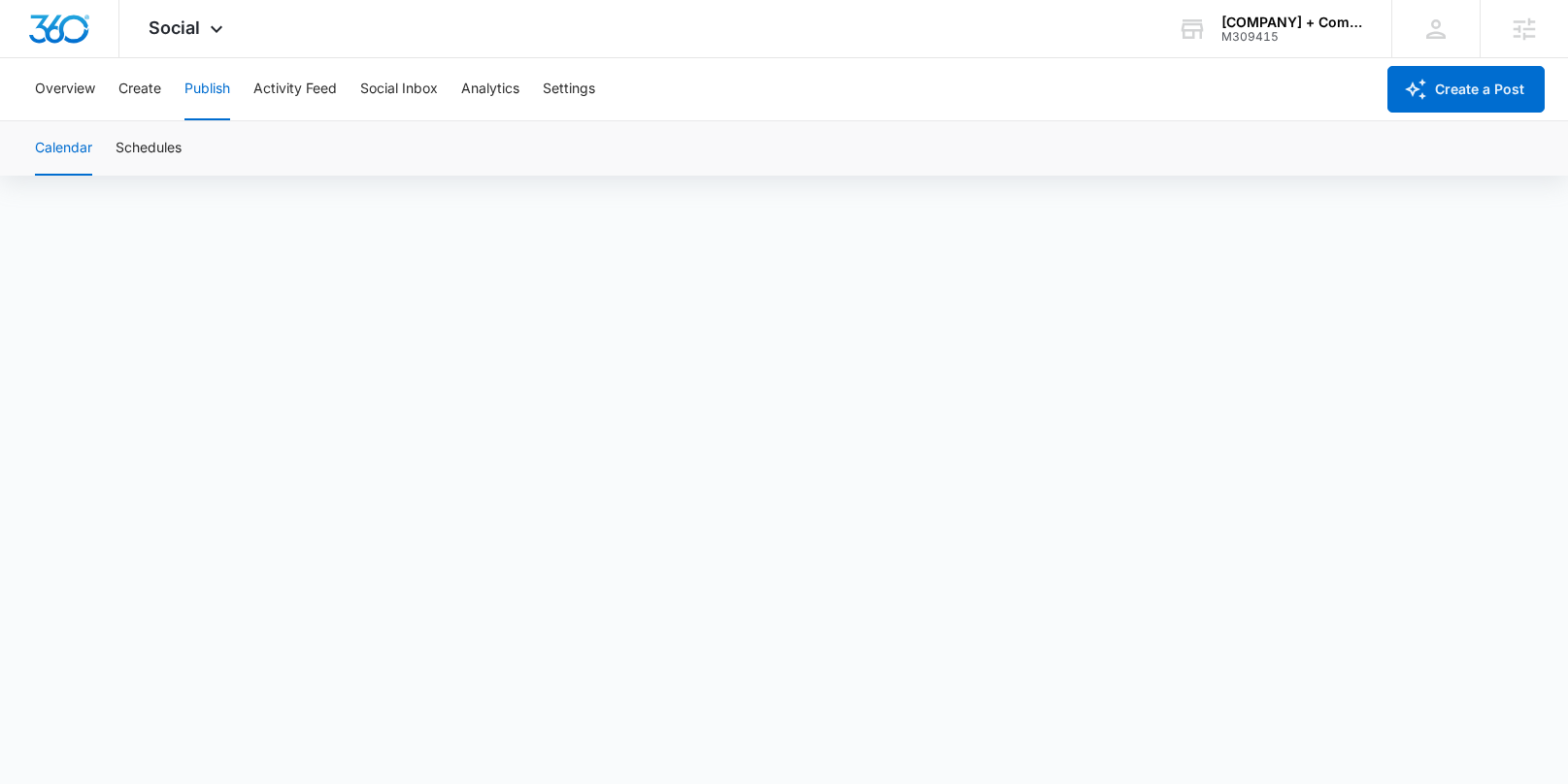scroll, scrollTop: 14, scrollLeft: 0, axis: vertical 